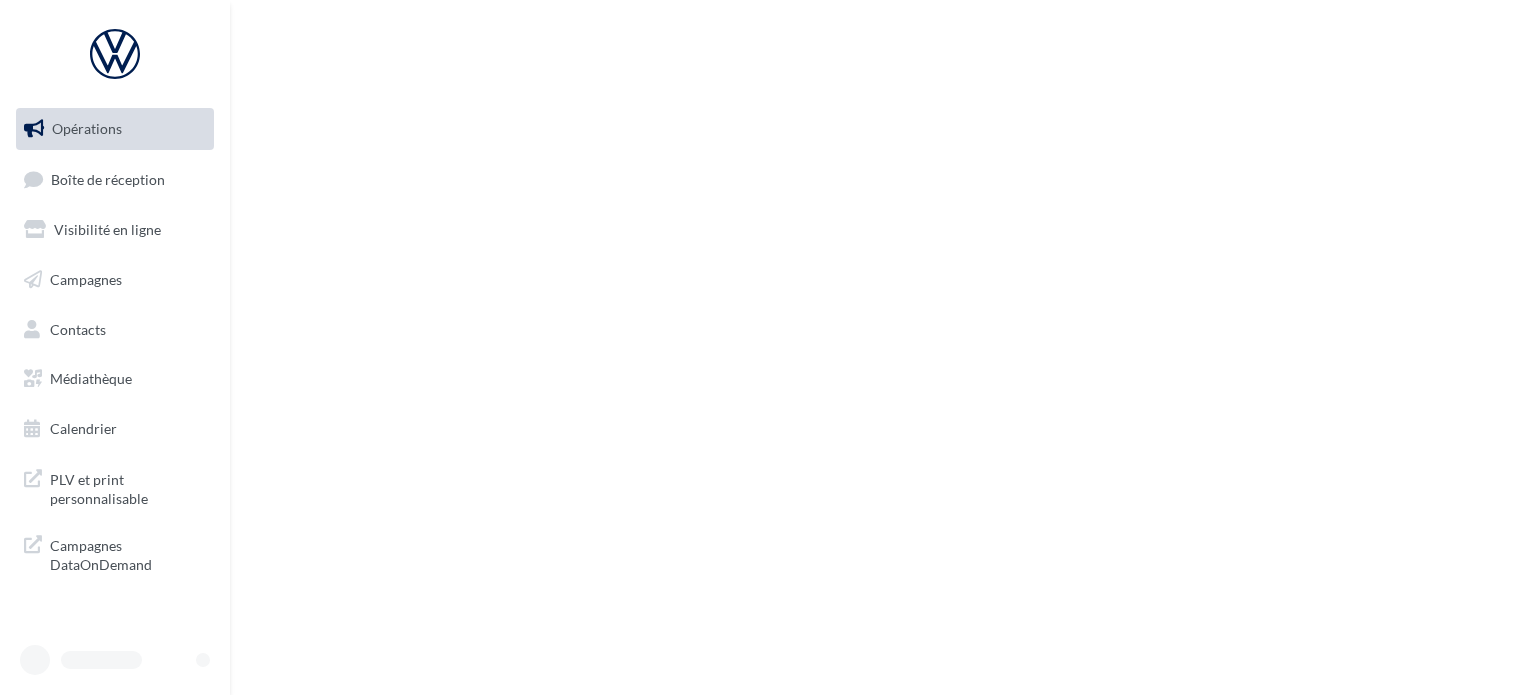 scroll, scrollTop: 0, scrollLeft: 0, axis: both 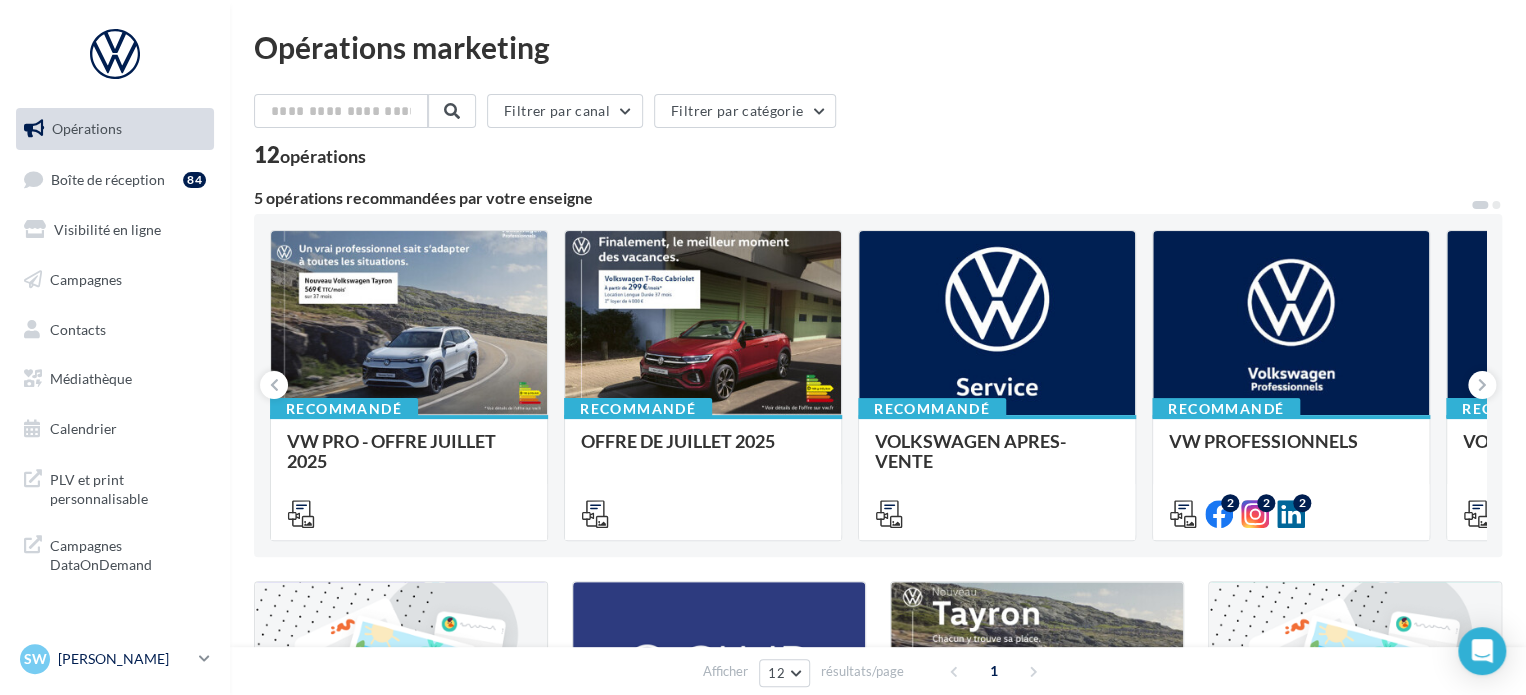 click on "SW     [PERSON_NAME]   vw-[PERSON_NAME]-54510" at bounding box center [105, 659] 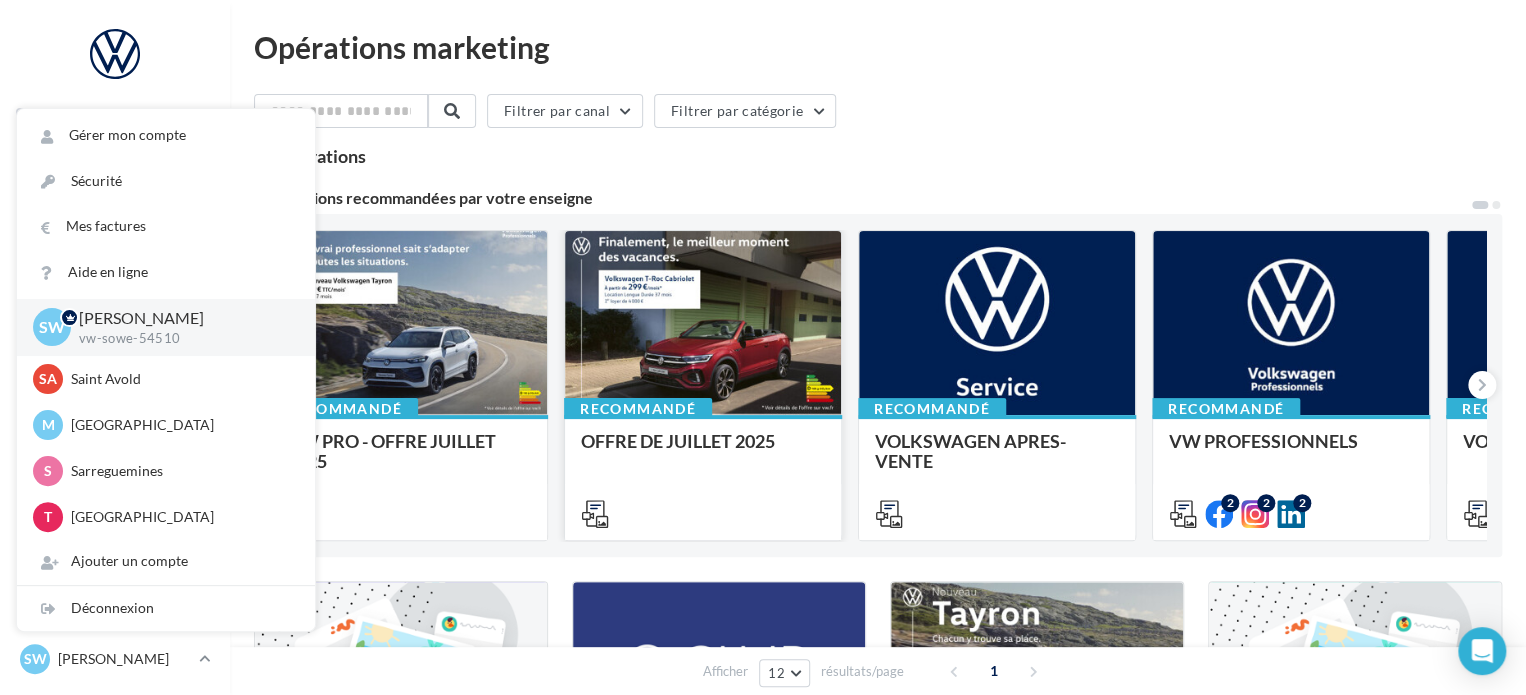 click at bounding box center (703, 324) 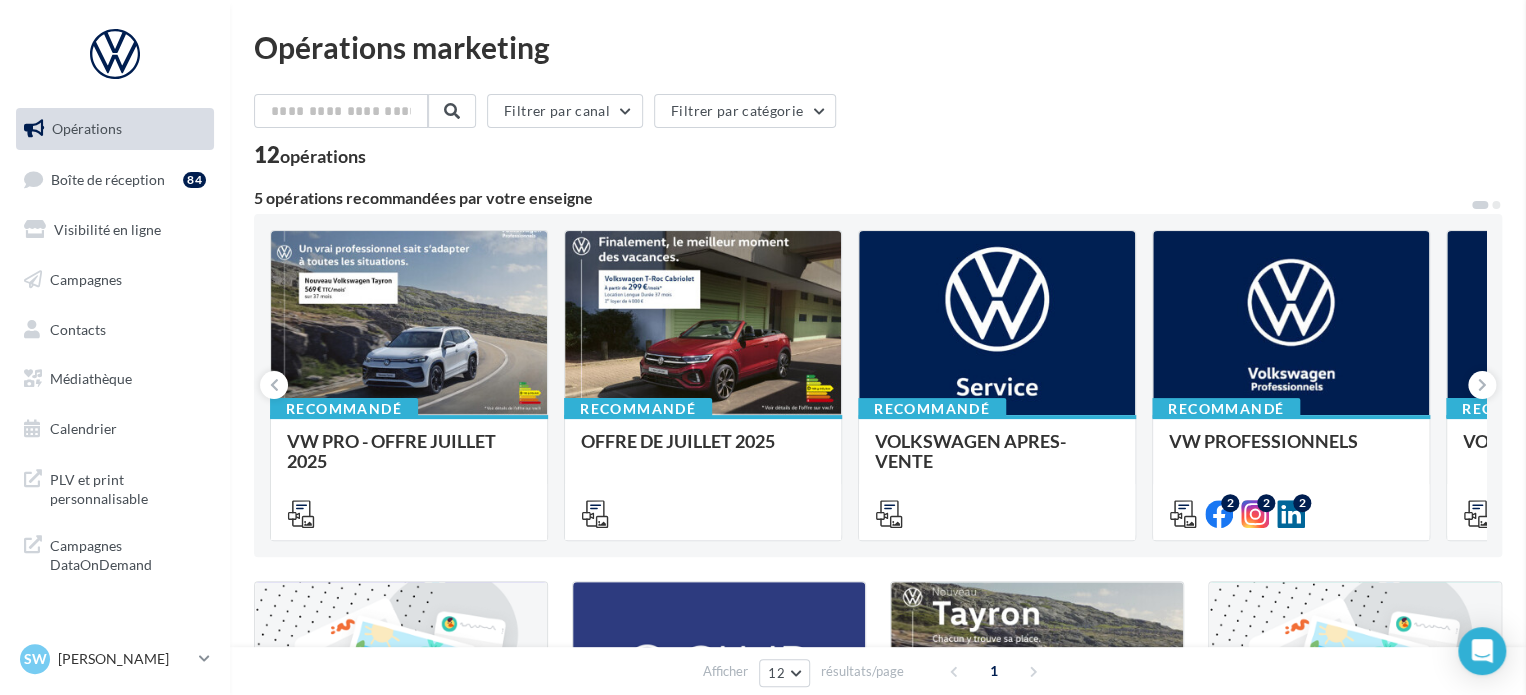 click at bounding box center [2289, 347] 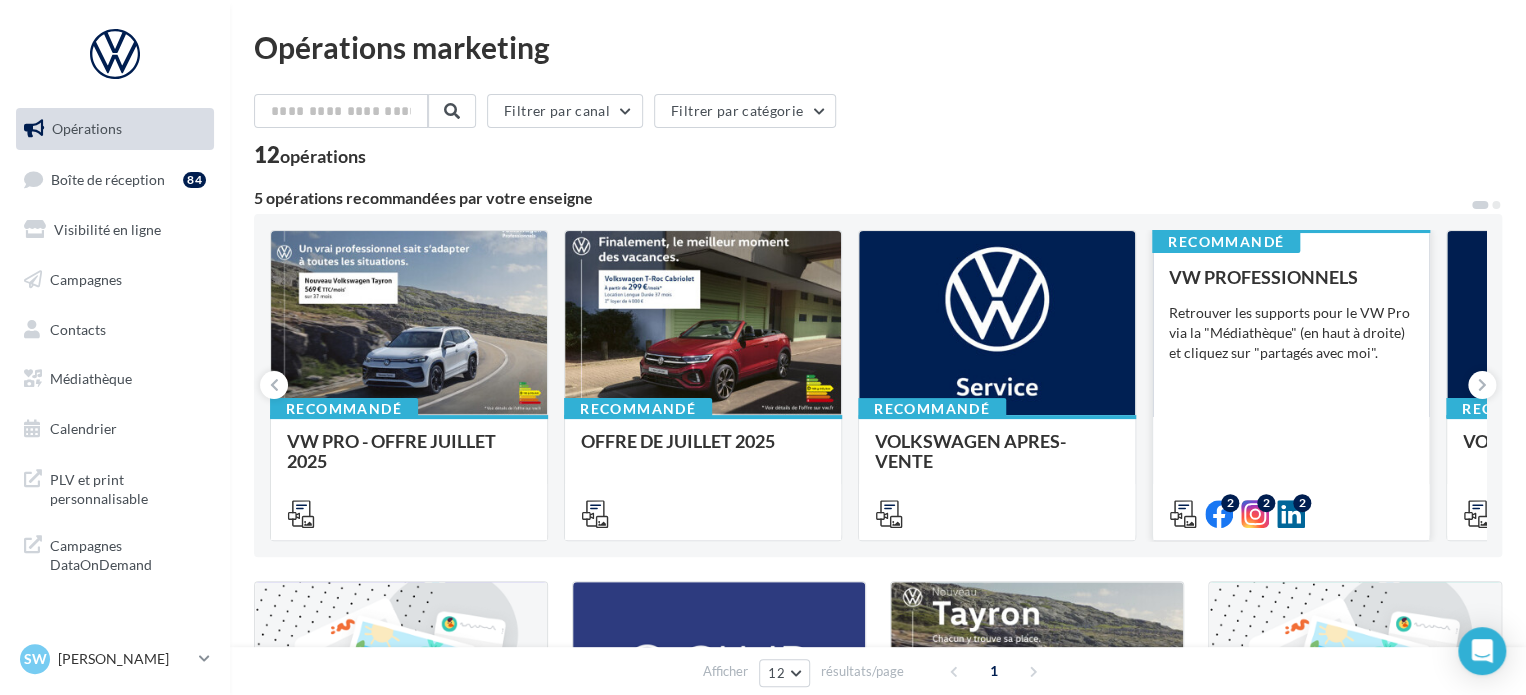 click on "VW PROFESSIONNELS        Retrouver les supports pour le VW Pro via la "Médiathèque" (en haut à droite) et cliquez sur "partagés avec moi"." at bounding box center (1291, 394) 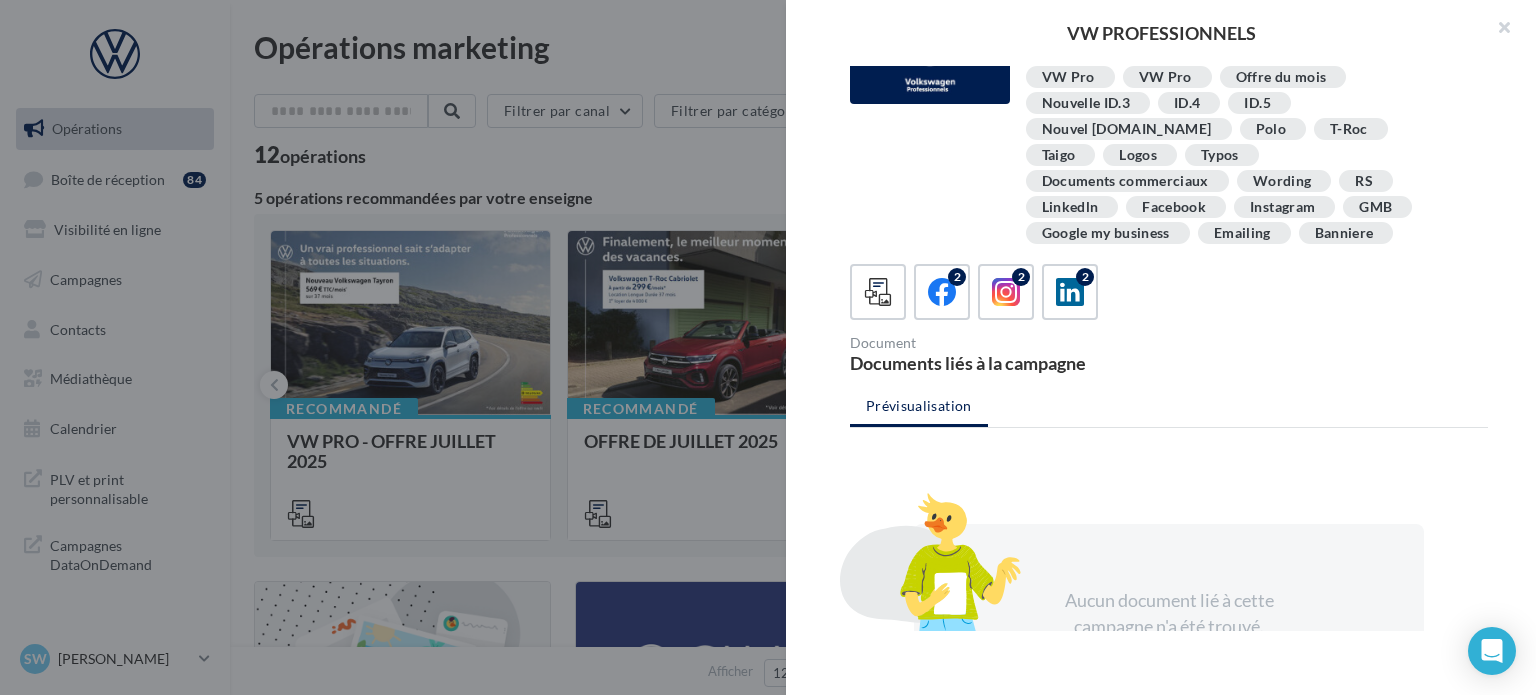 scroll, scrollTop: 100, scrollLeft: 0, axis: vertical 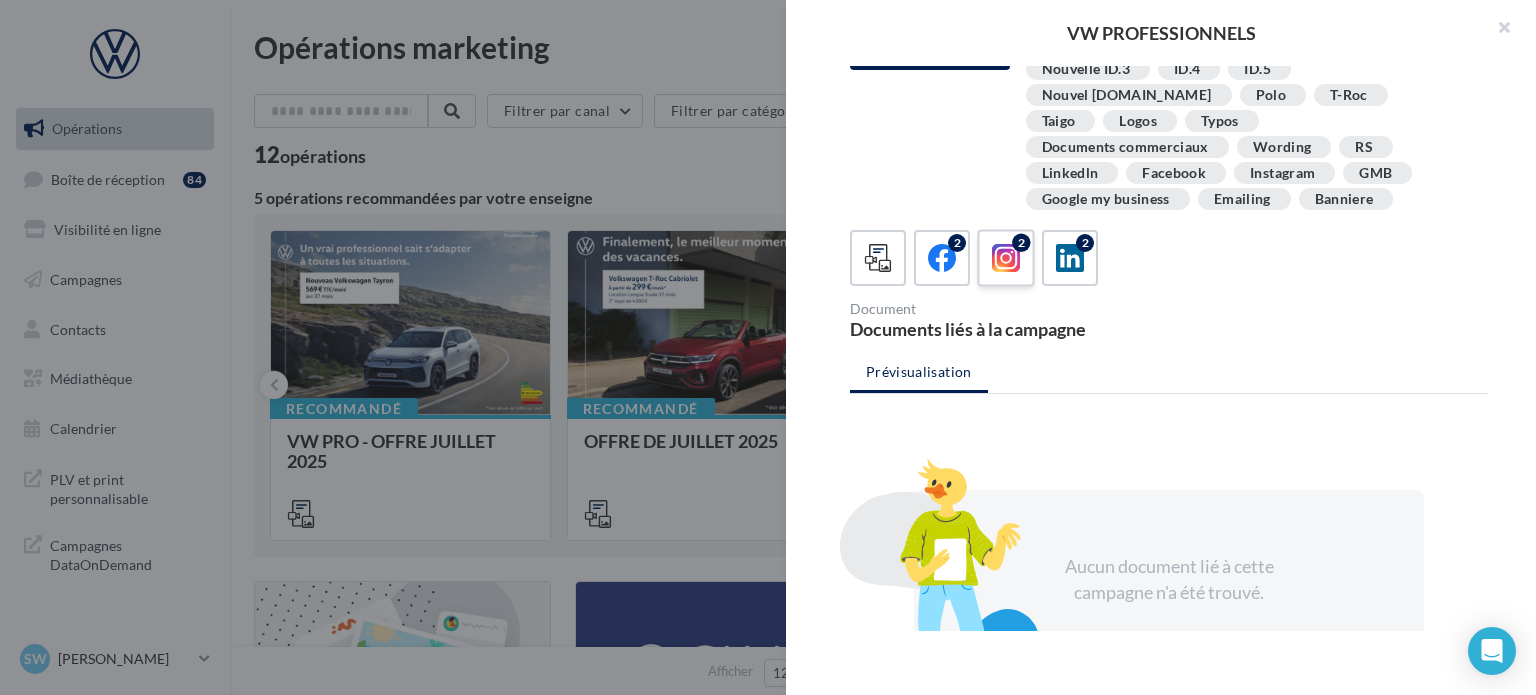 click on "2" at bounding box center [1006, 258] 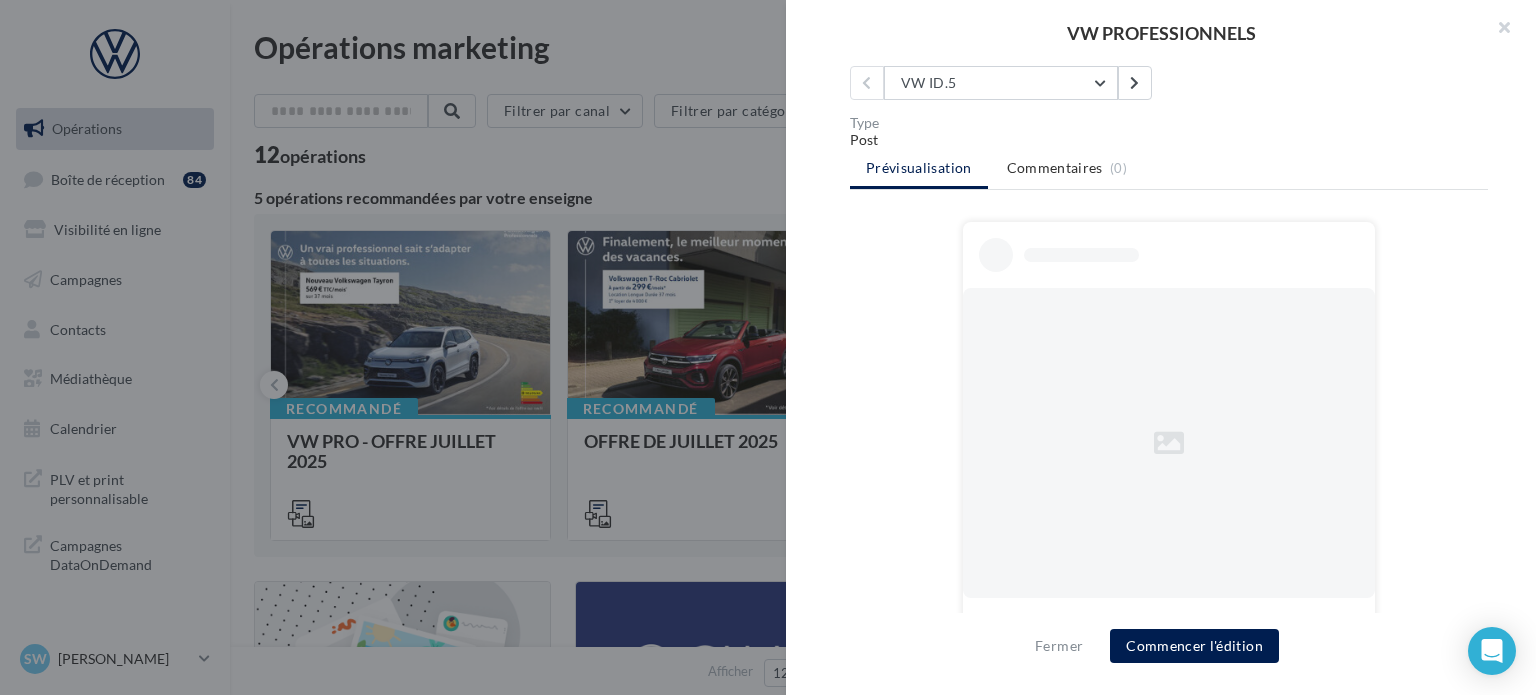 scroll, scrollTop: 400, scrollLeft: 0, axis: vertical 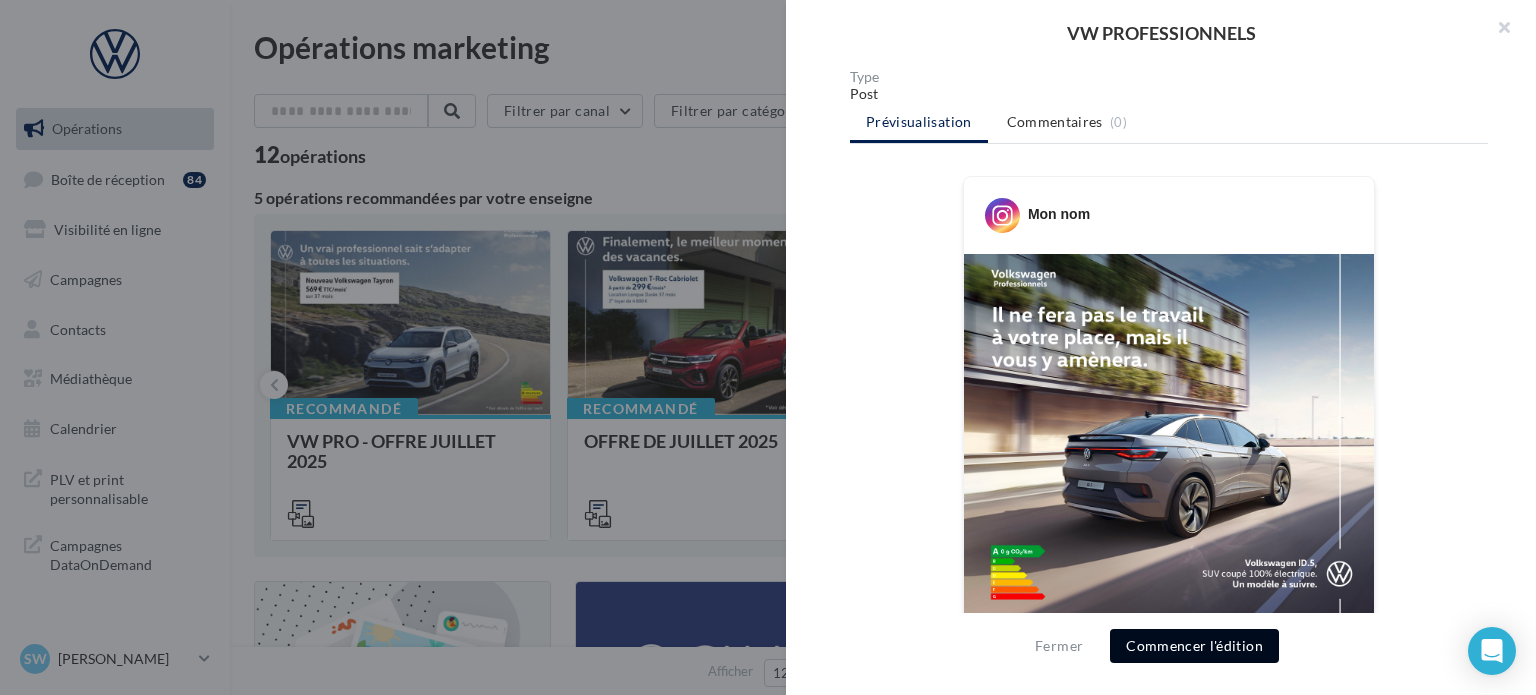 click on "Commencer l'édition" at bounding box center (1194, 646) 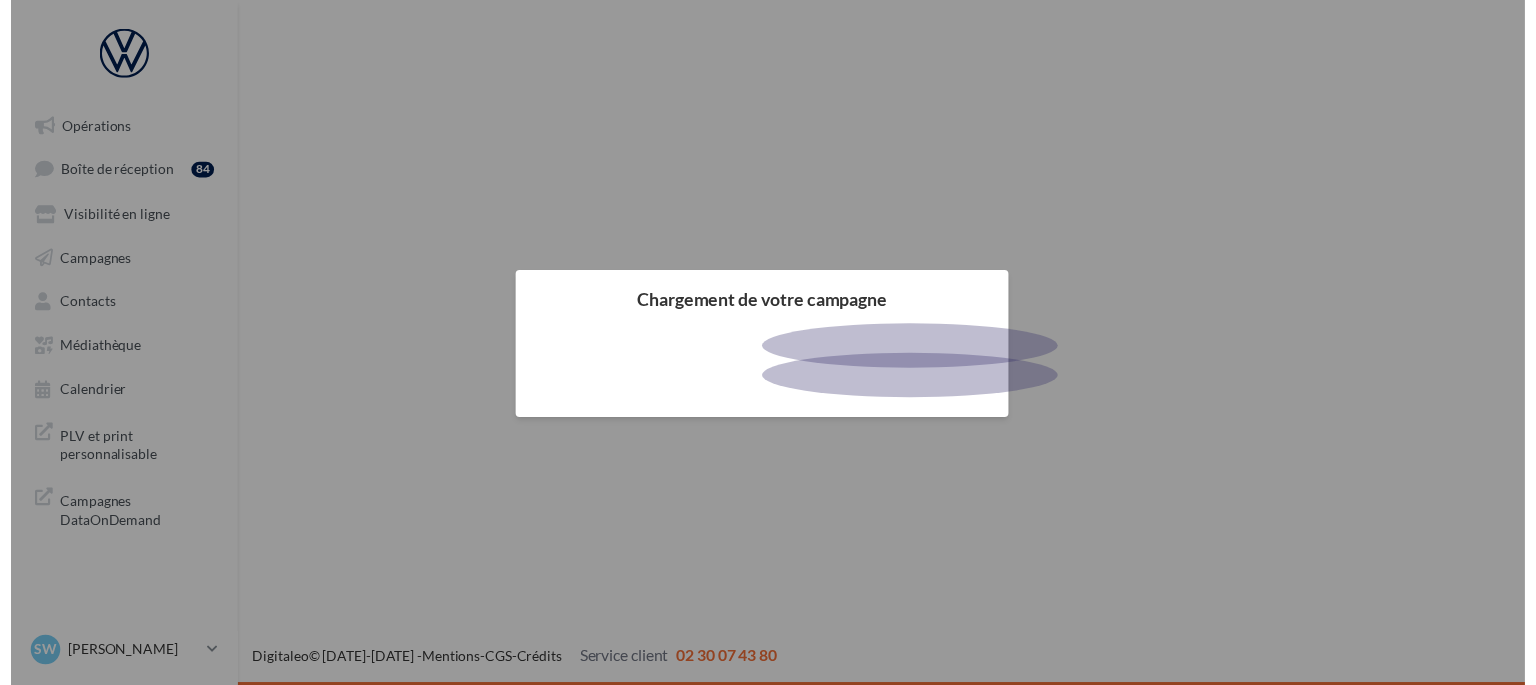 scroll, scrollTop: 0, scrollLeft: 0, axis: both 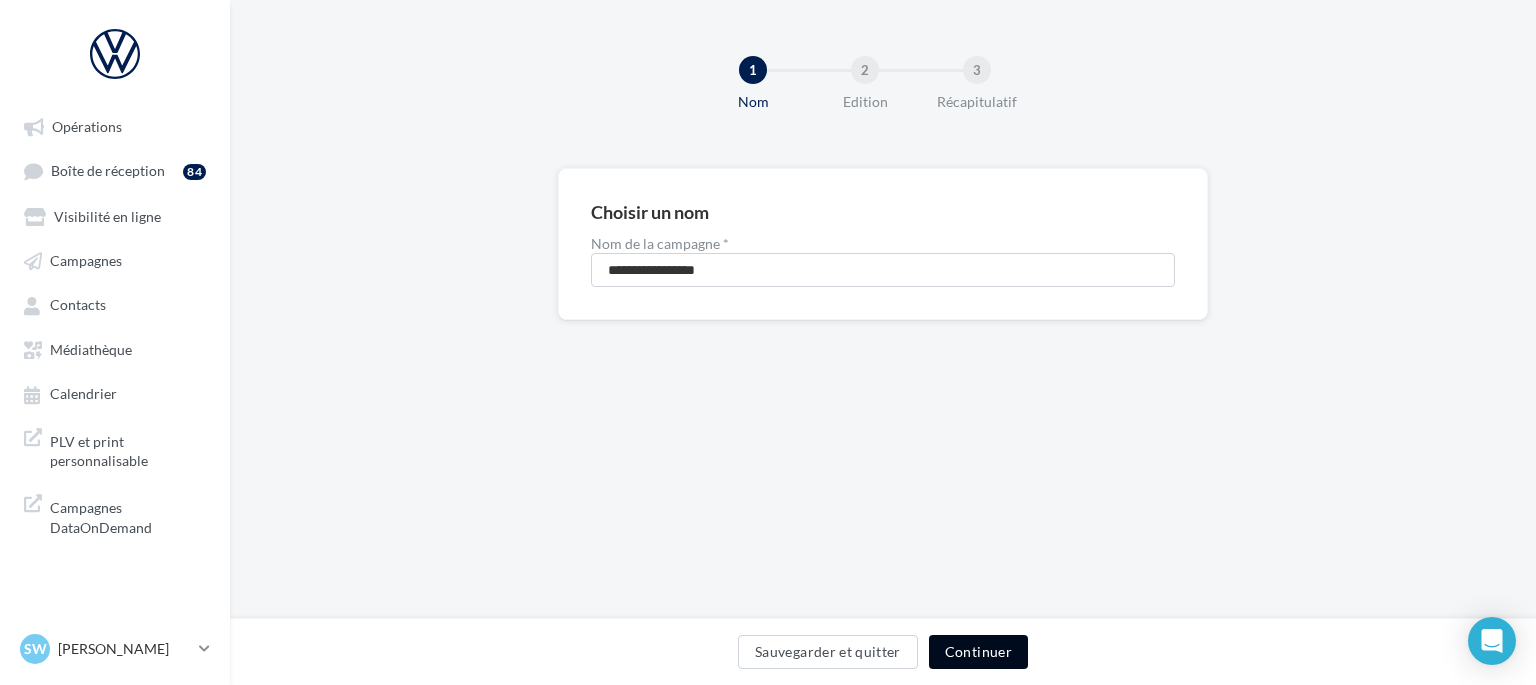 click on "Continuer" at bounding box center (978, 652) 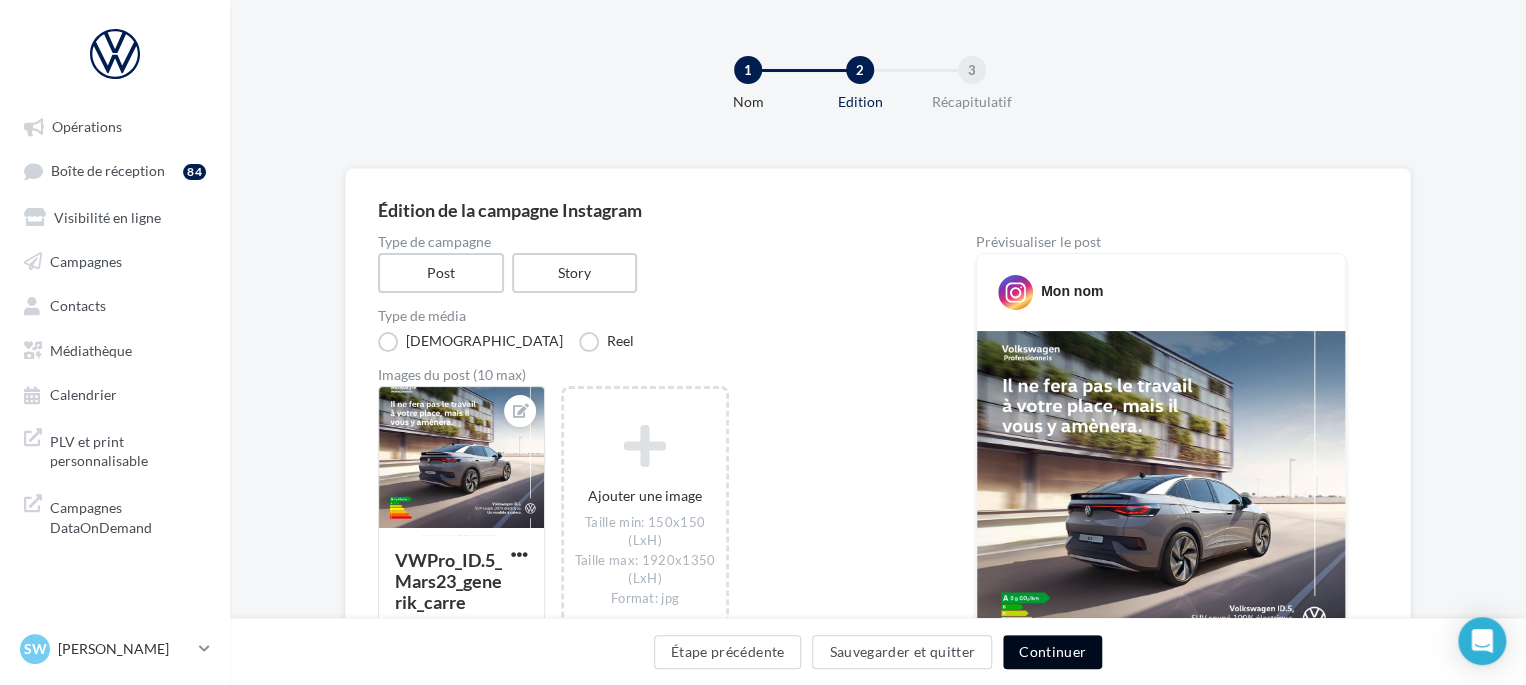 click on "Continuer" at bounding box center (1052, 652) 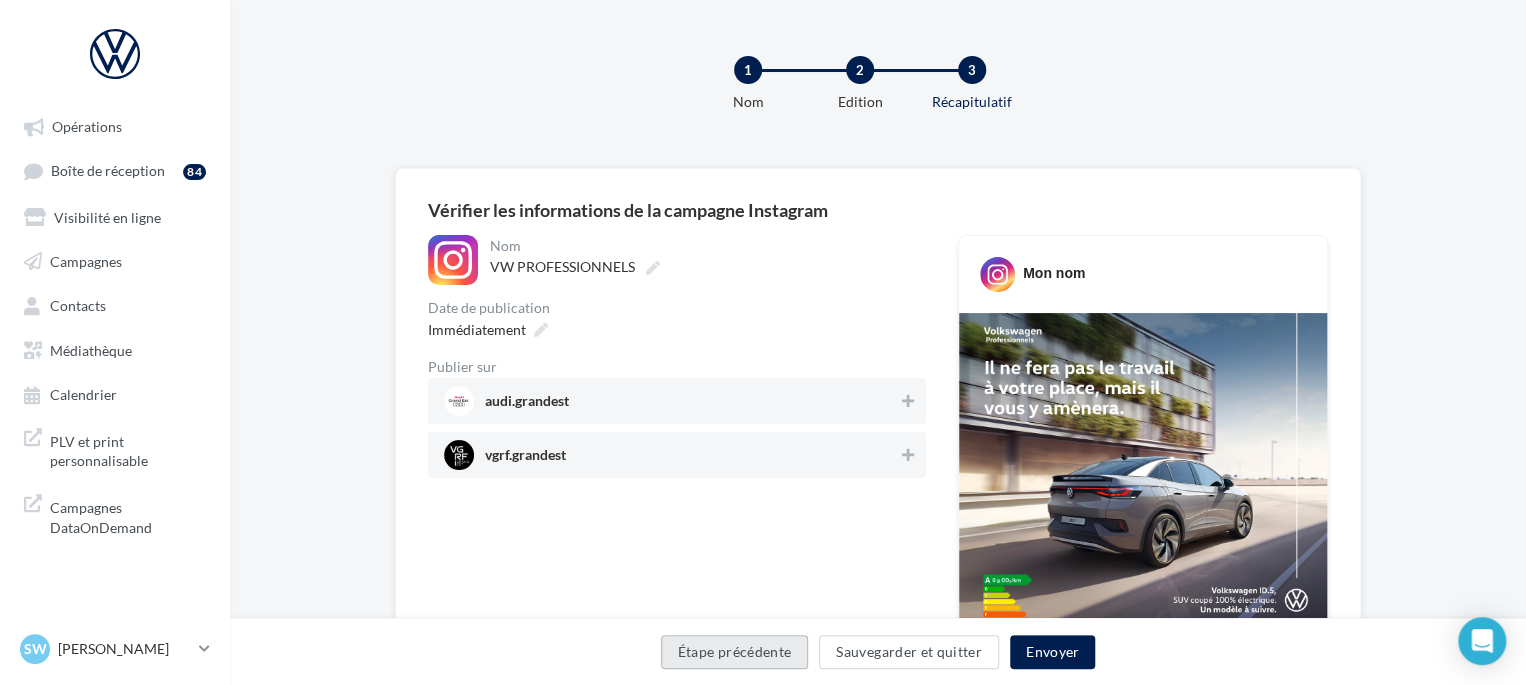 click on "Étape précédente" at bounding box center [735, 652] 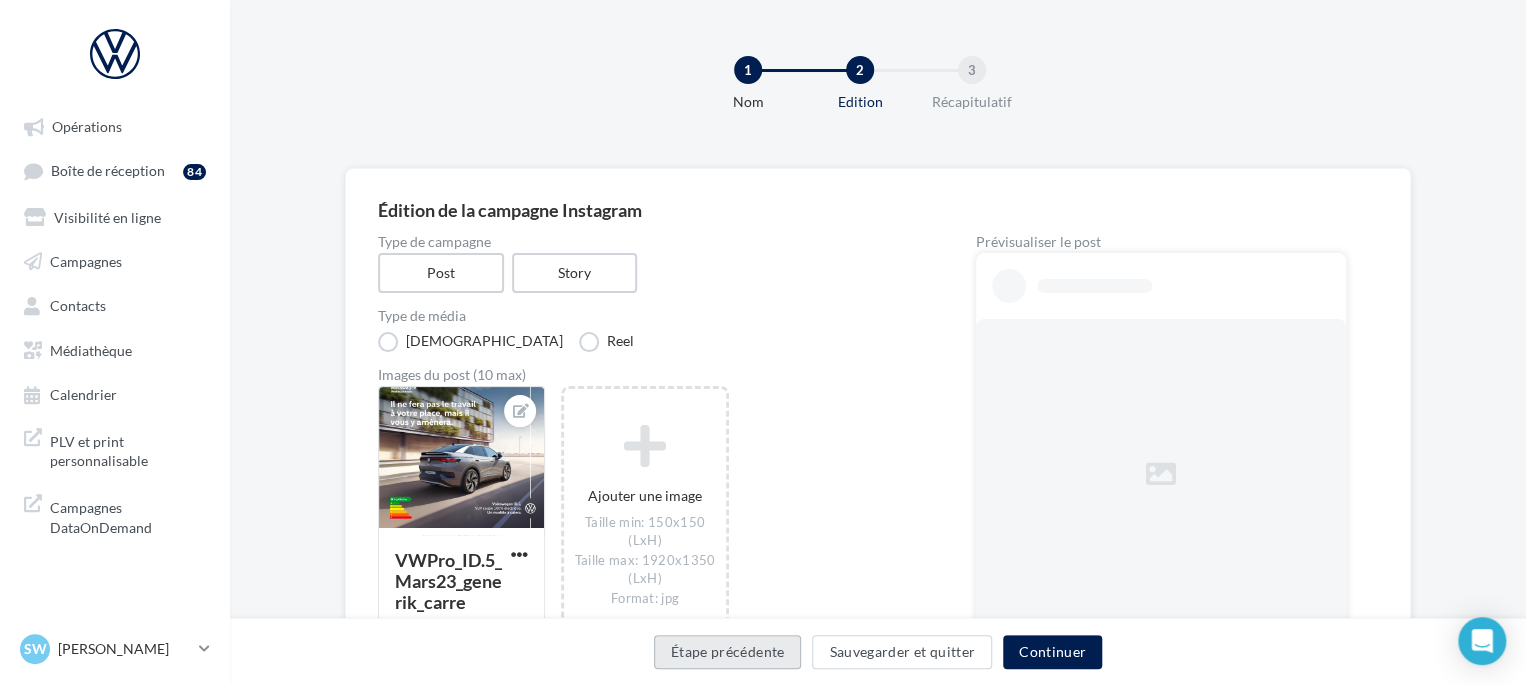 click on "Étape précédente" at bounding box center [728, 652] 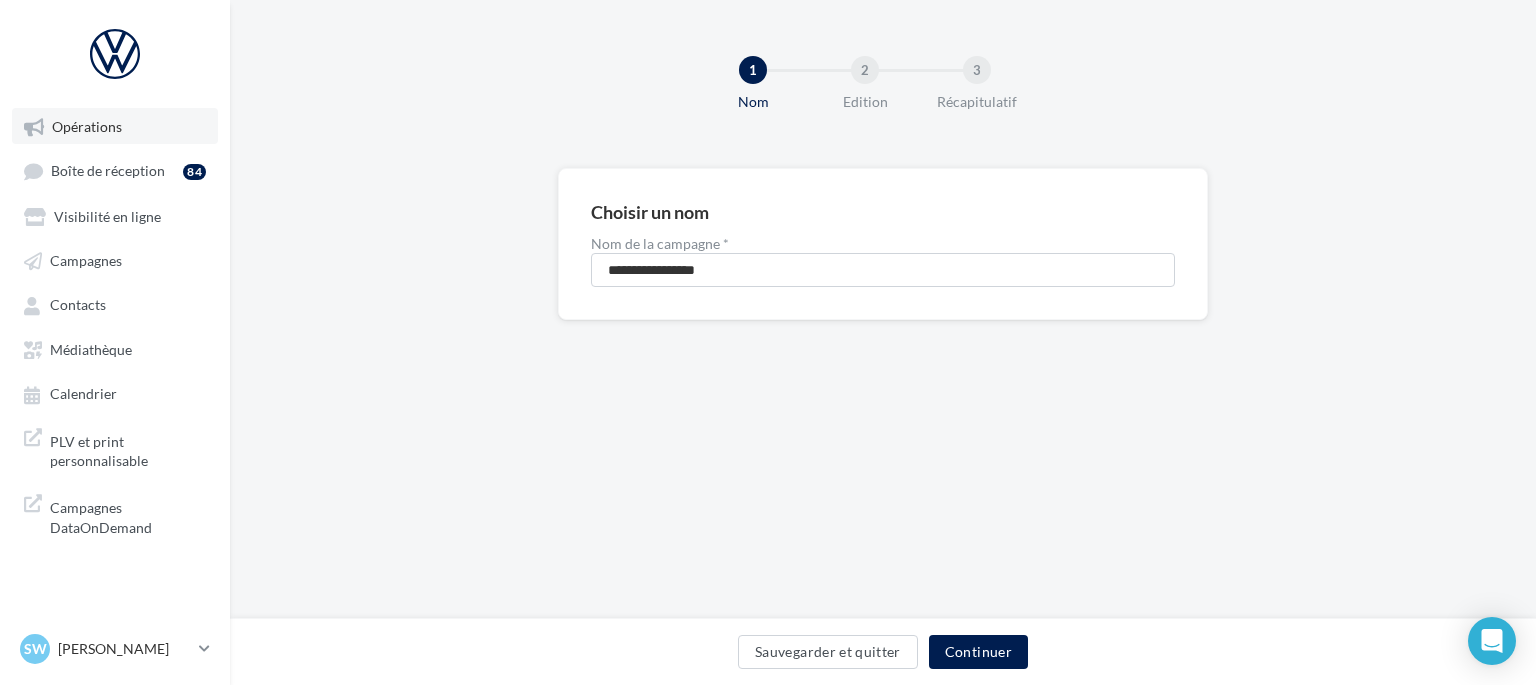 click on "Opérations" at bounding box center (115, 126) 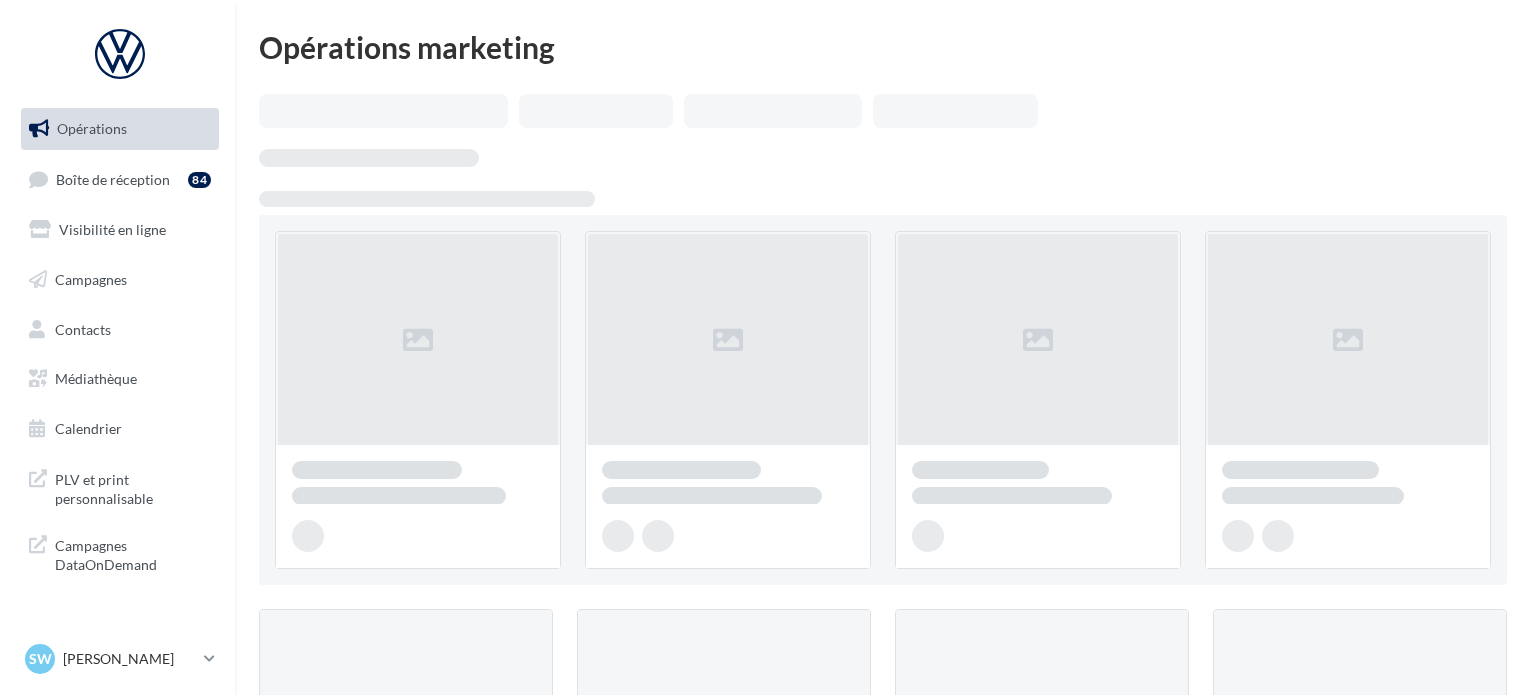 scroll, scrollTop: 0, scrollLeft: 0, axis: both 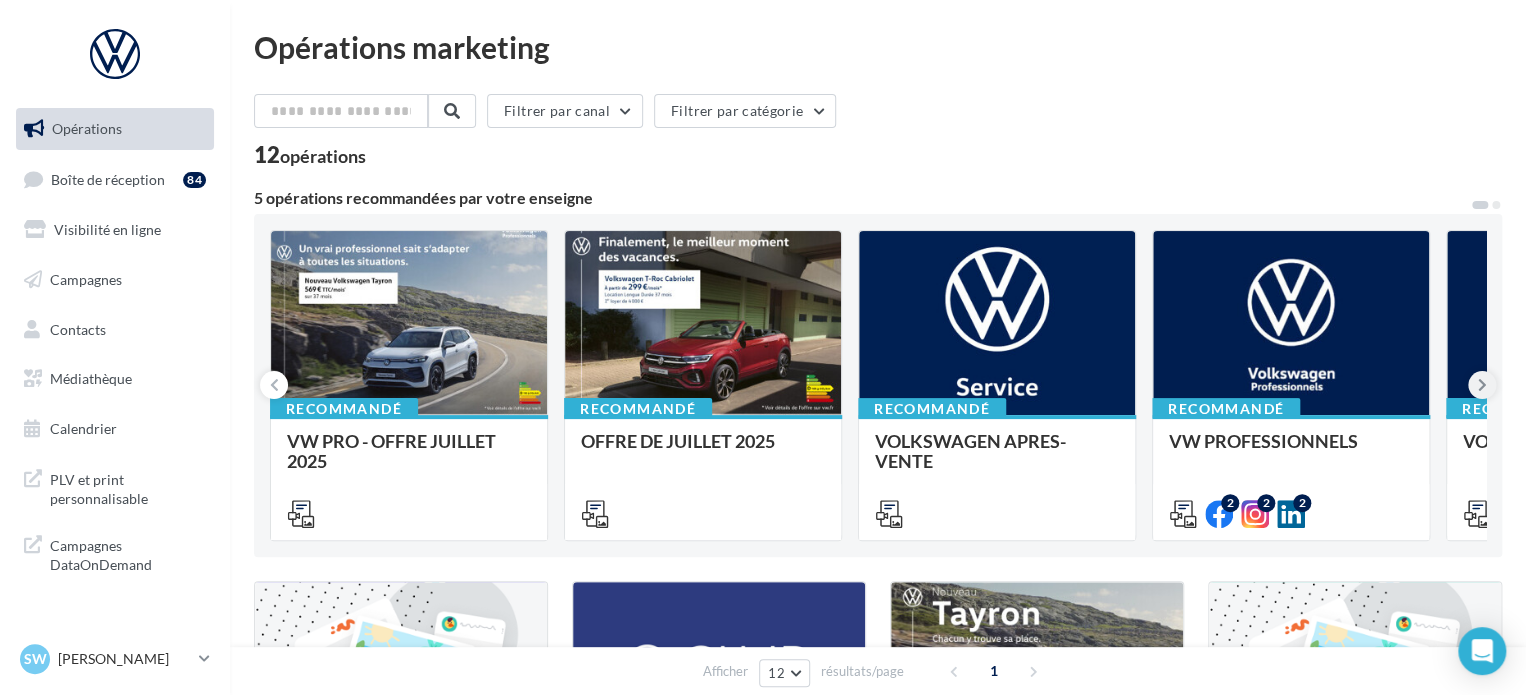 click at bounding box center (1482, 385) 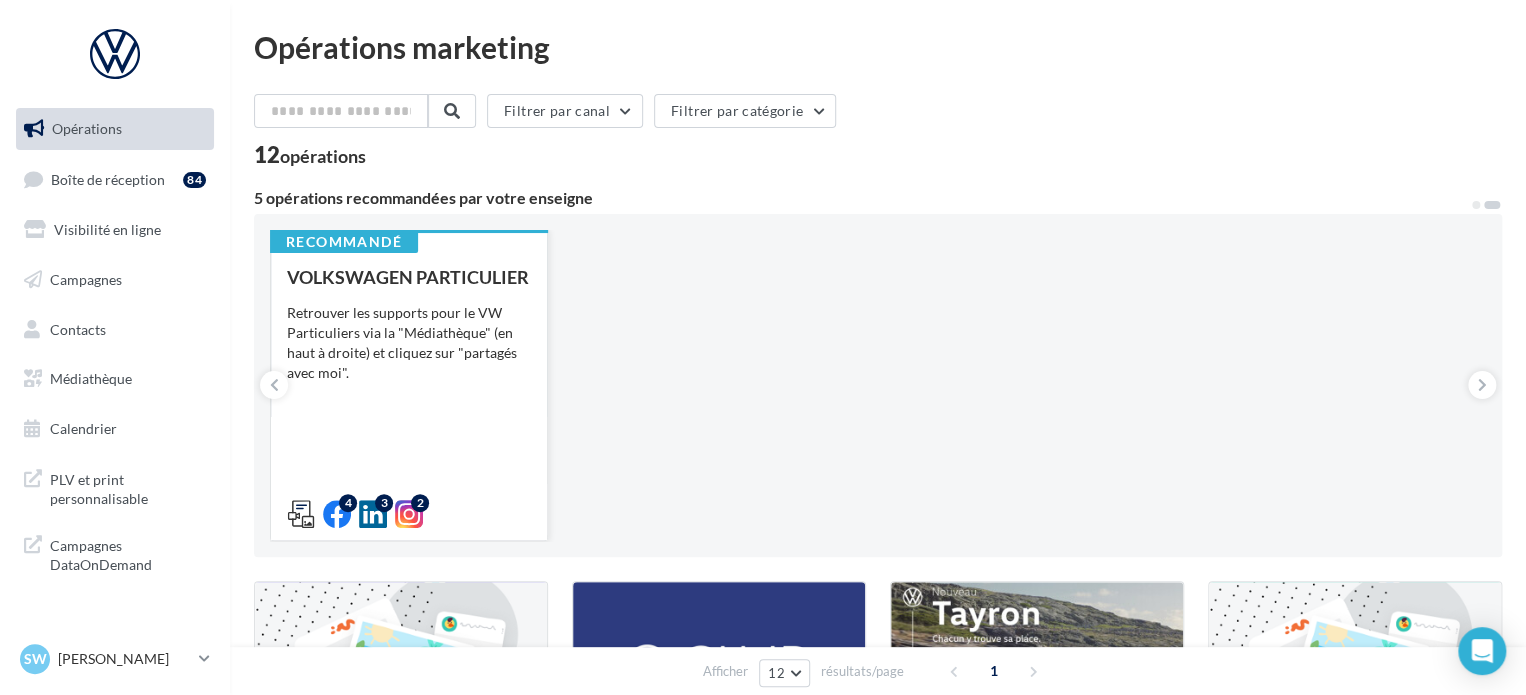 click on "VOLKSWAGEN PARTICULIER        Retrouver les supports pour le VW Particuliers via la "Médiathèque" (en haut à droite) et cliquez sur "partagés avec moi"." at bounding box center (409, 394) 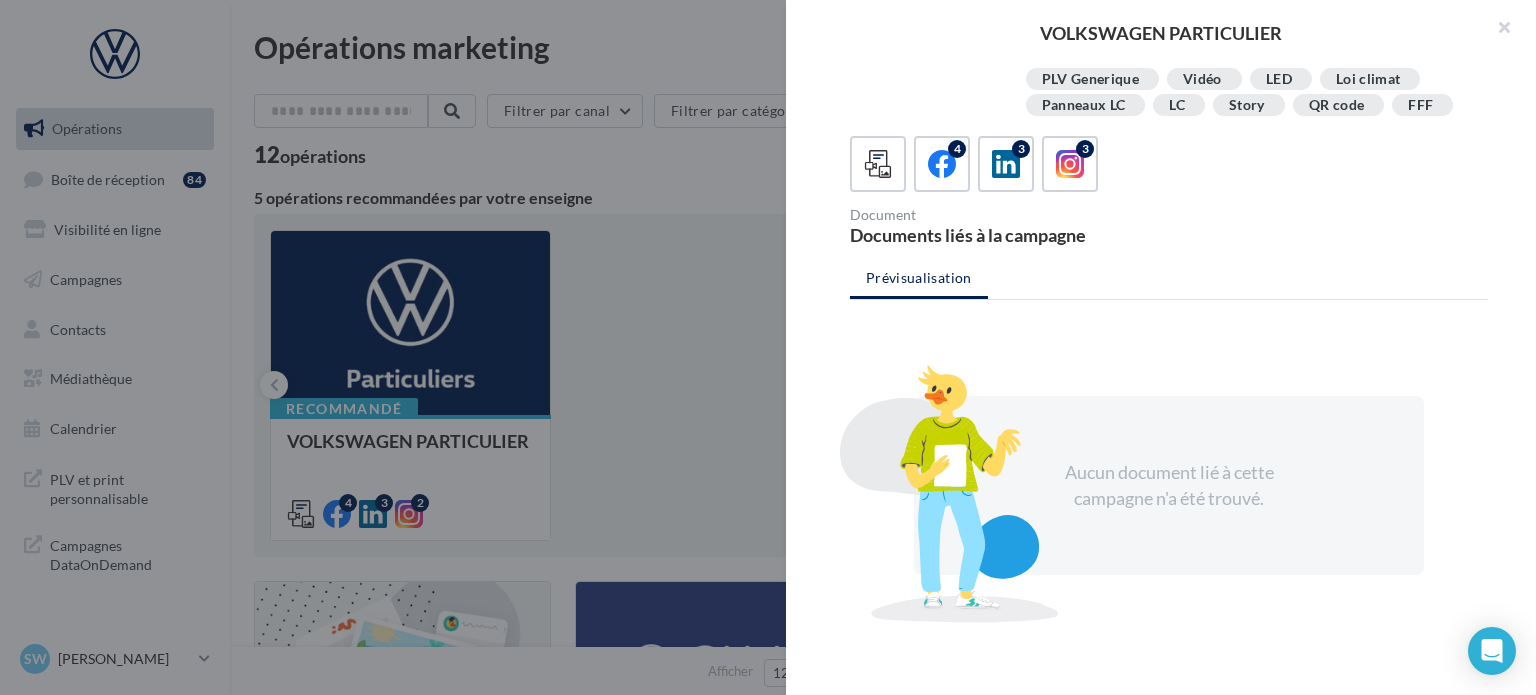 scroll, scrollTop: 450, scrollLeft: 0, axis: vertical 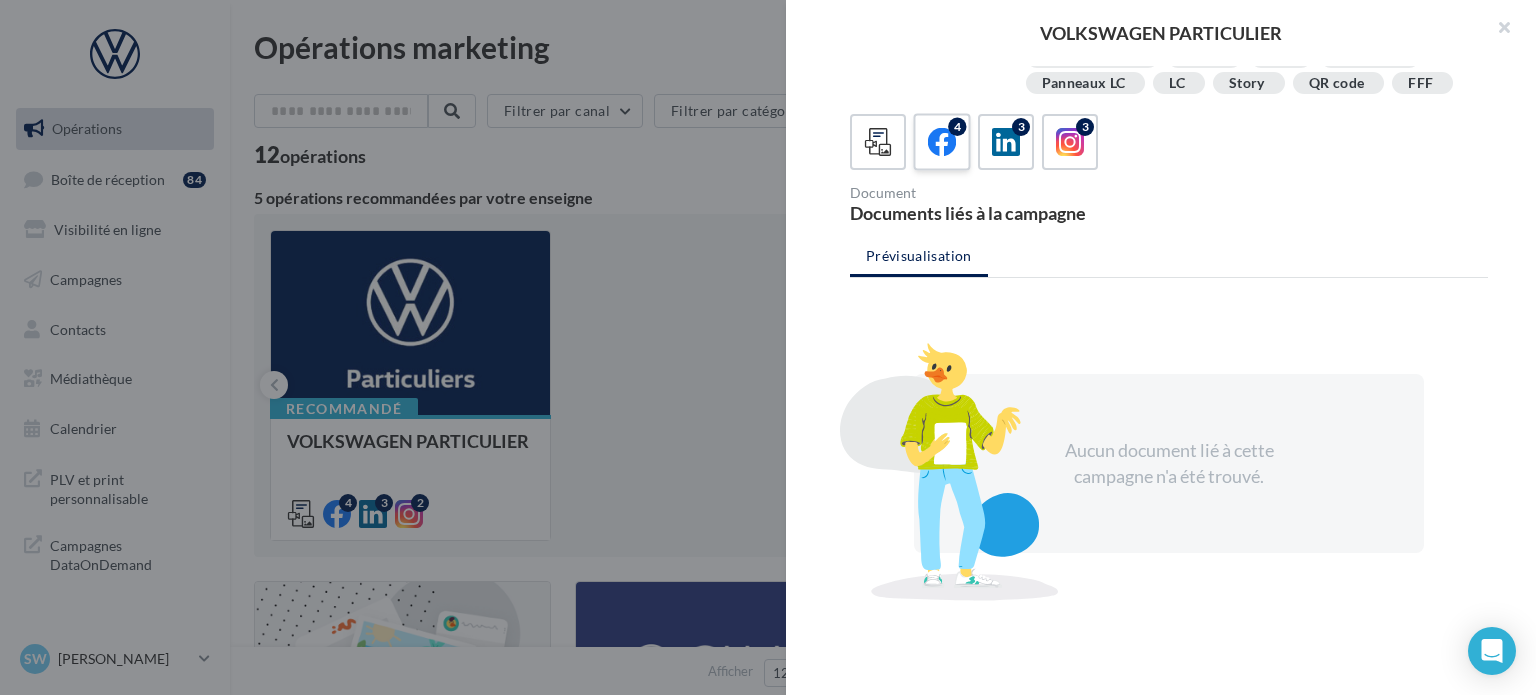 click at bounding box center [942, 142] 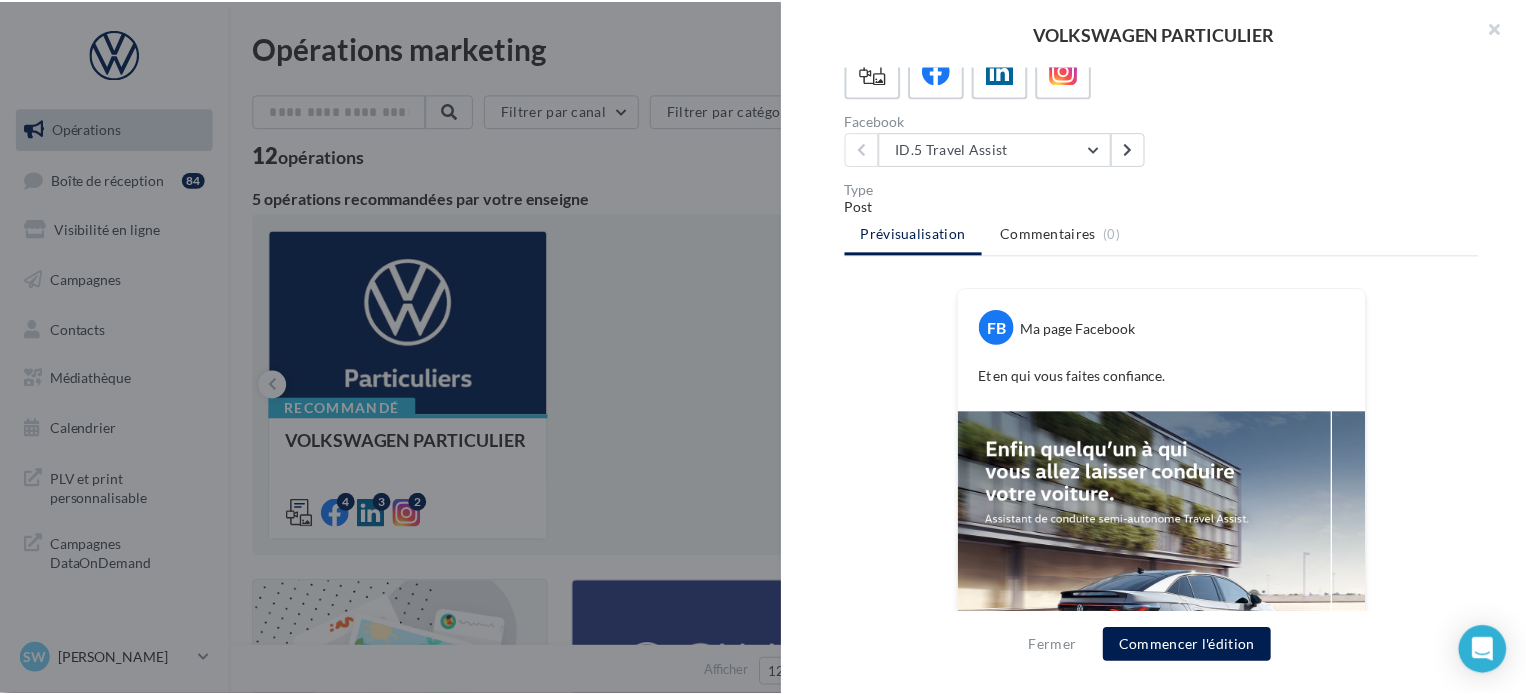 scroll, scrollTop: 438, scrollLeft: 0, axis: vertical 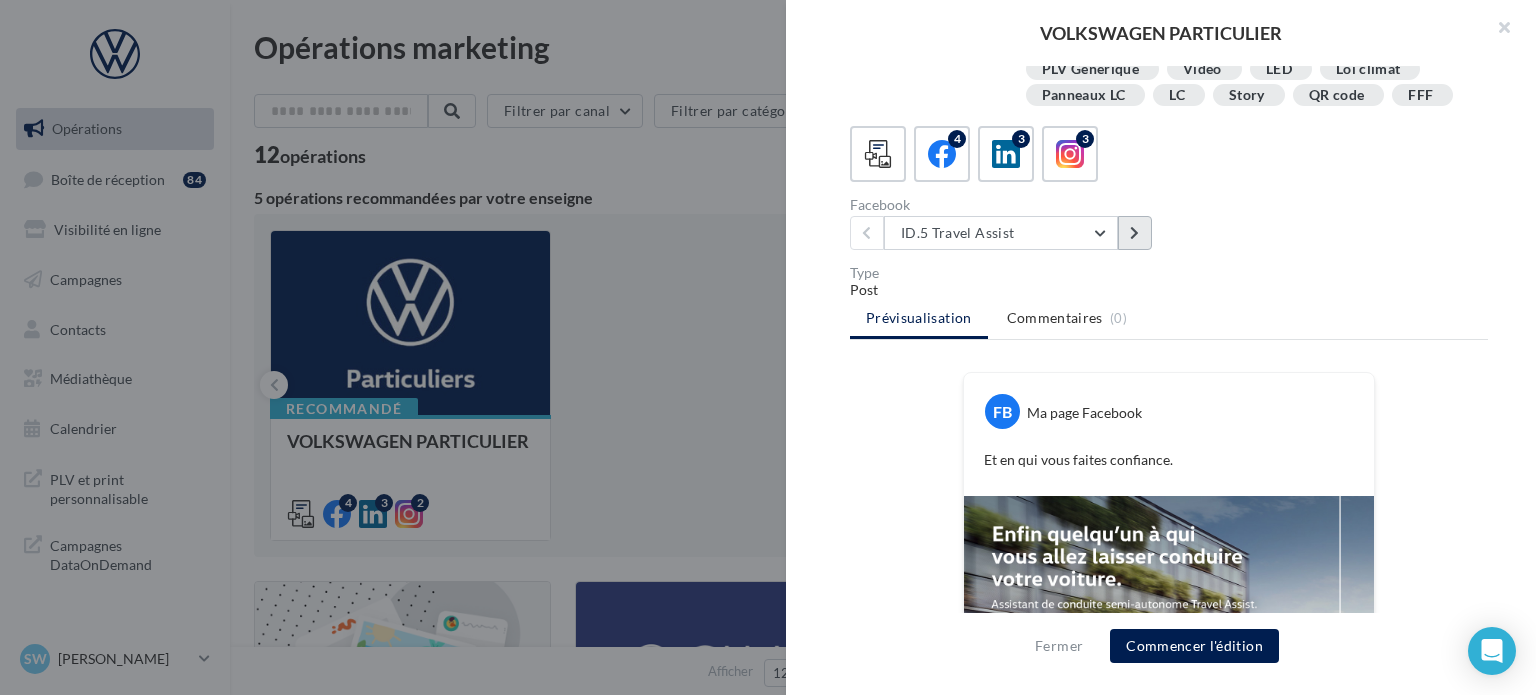 click at bounding box center [1134, 233] 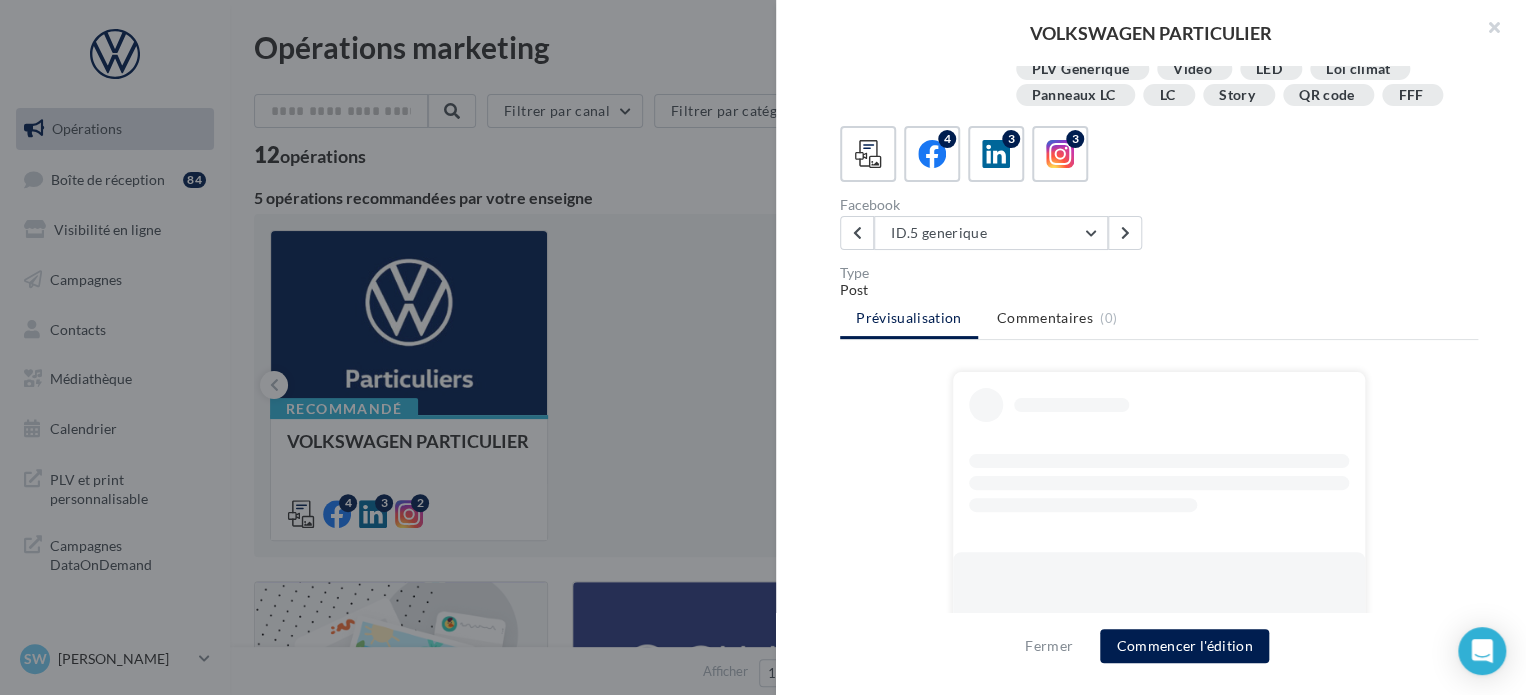 drag, startPoint x: 550, startPoint y: 295, endPoint x: 499, endPoint y: 297, distance: 51.0392 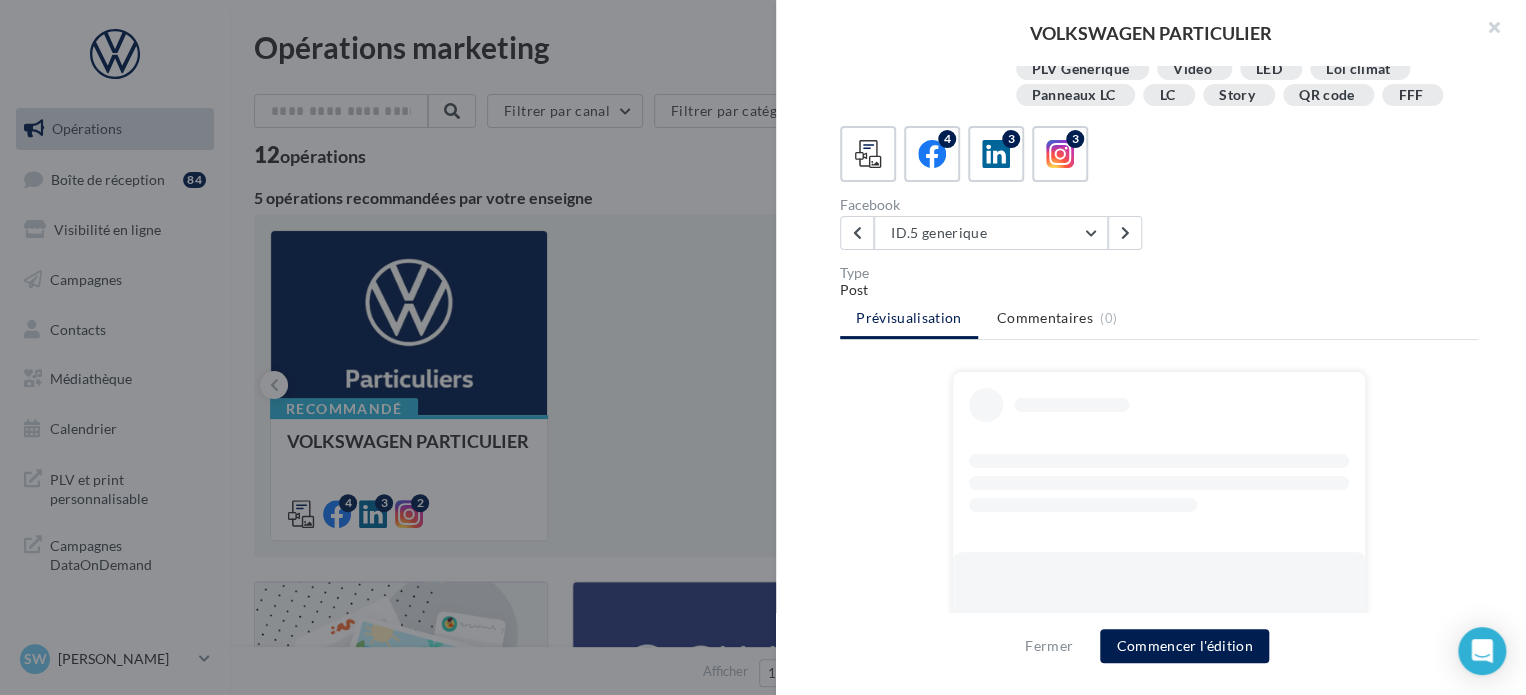 click at bounding box center [763, 347] 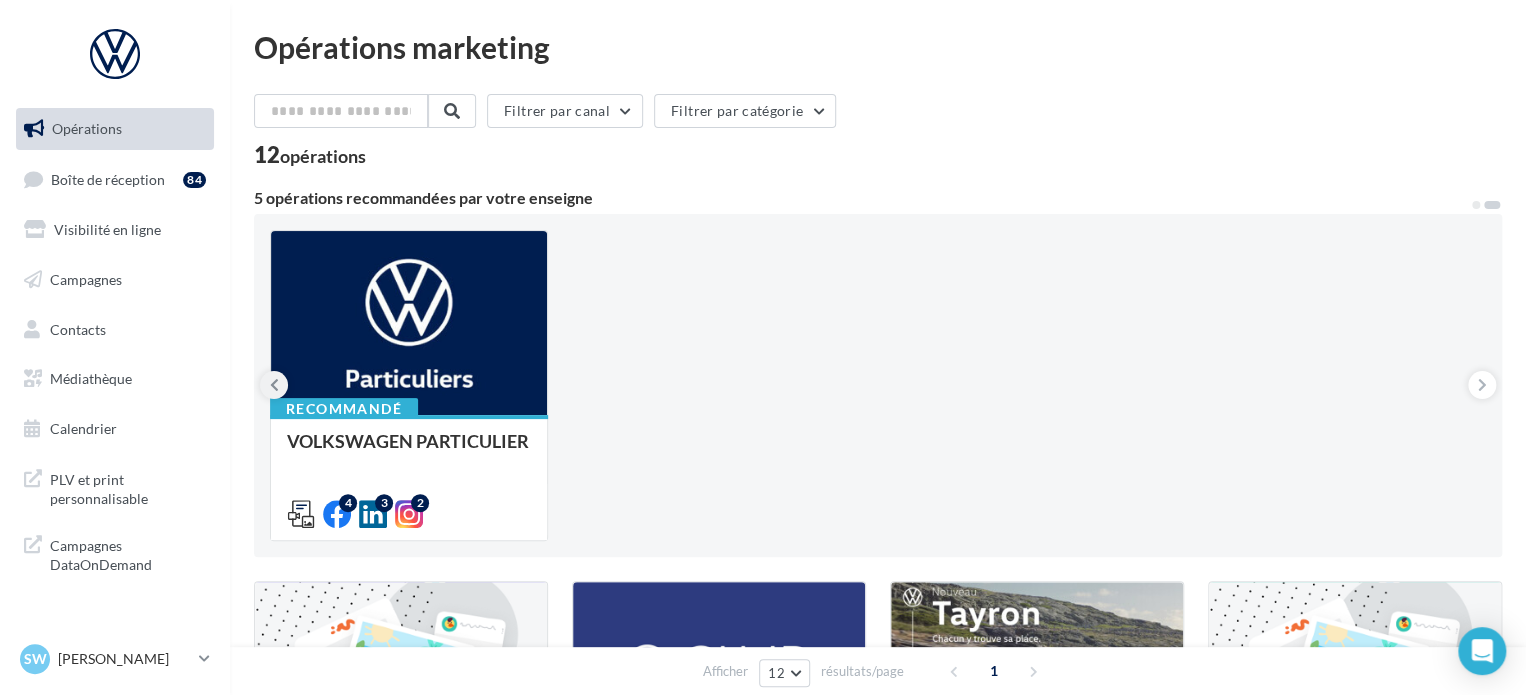 click at bounding box center (274, 385) 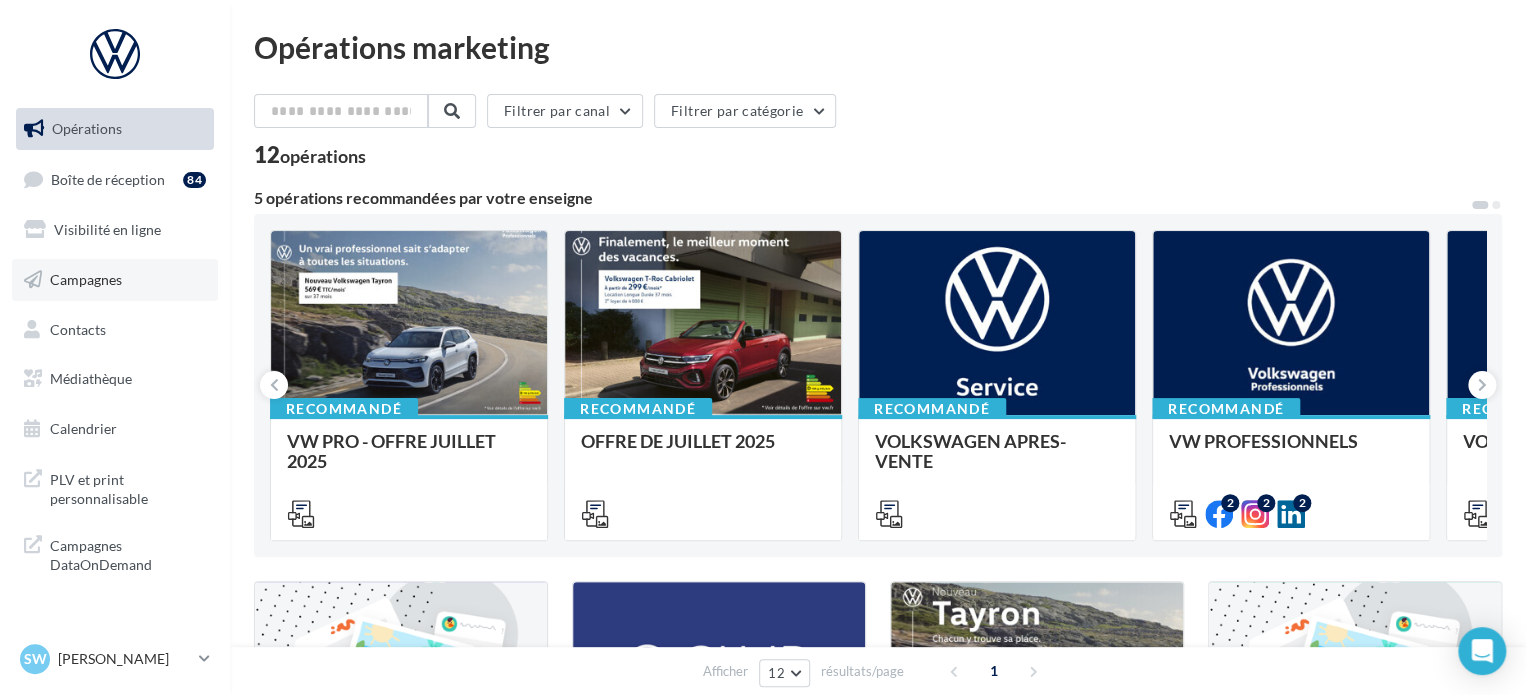 click on "Campagnes" at bounding box center [115, 280] 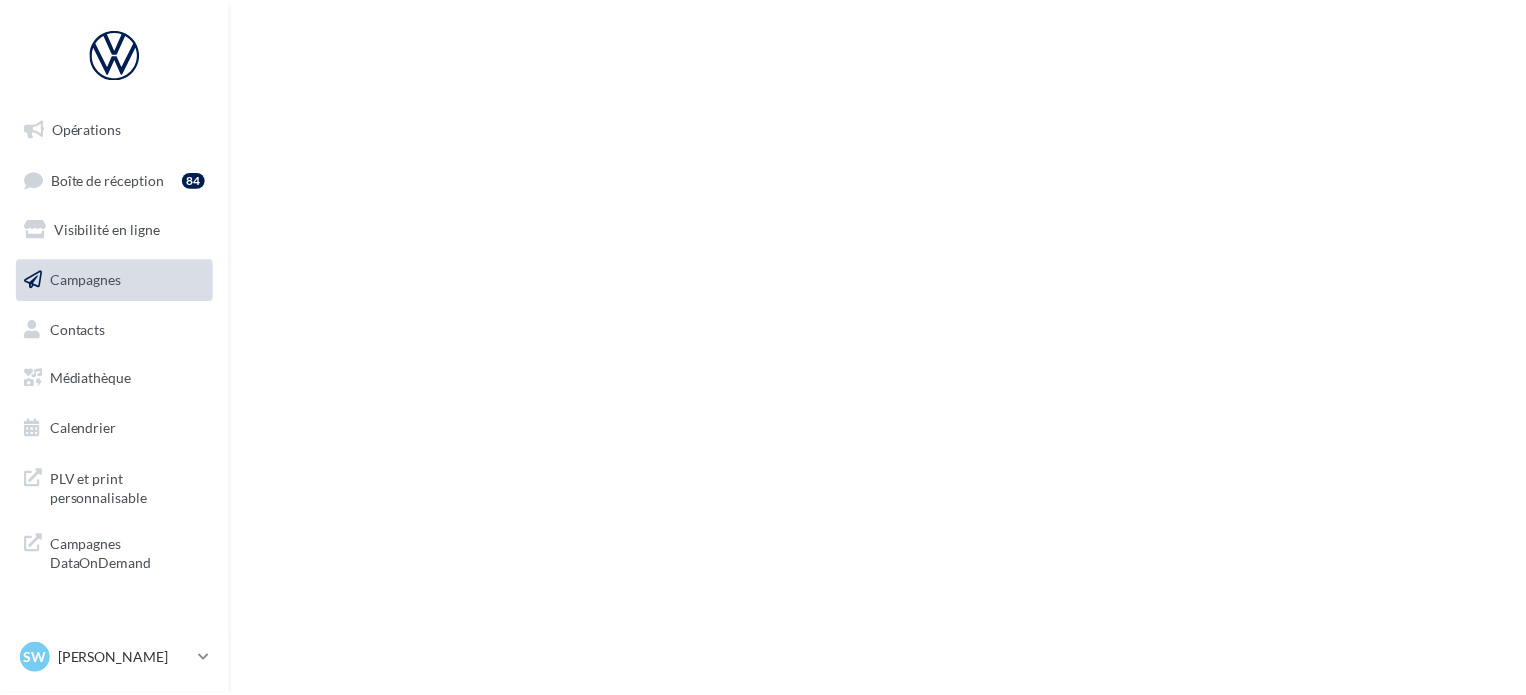 scroll, scrollTop: 0, scrollLeft: 0, axis: both 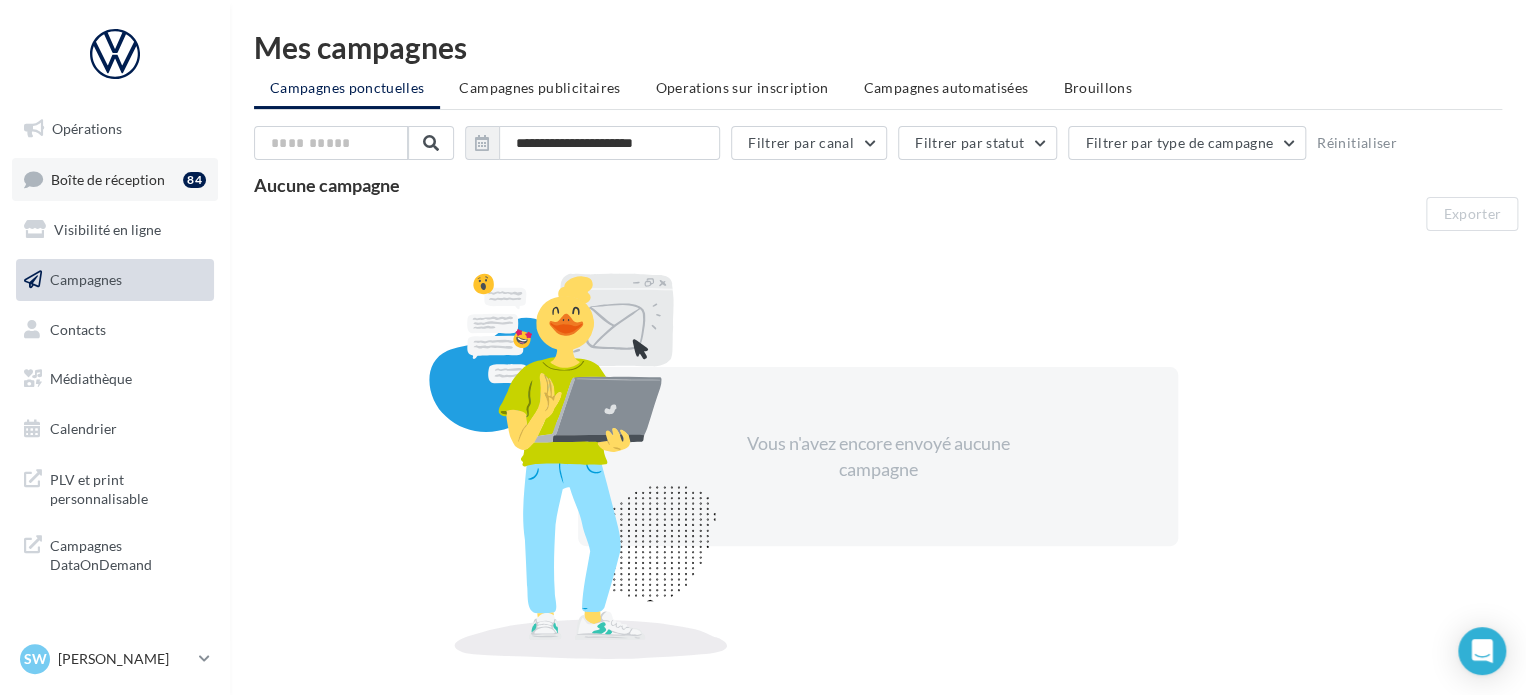 click on "Boîte de réception" at bounding box center (108, 178) 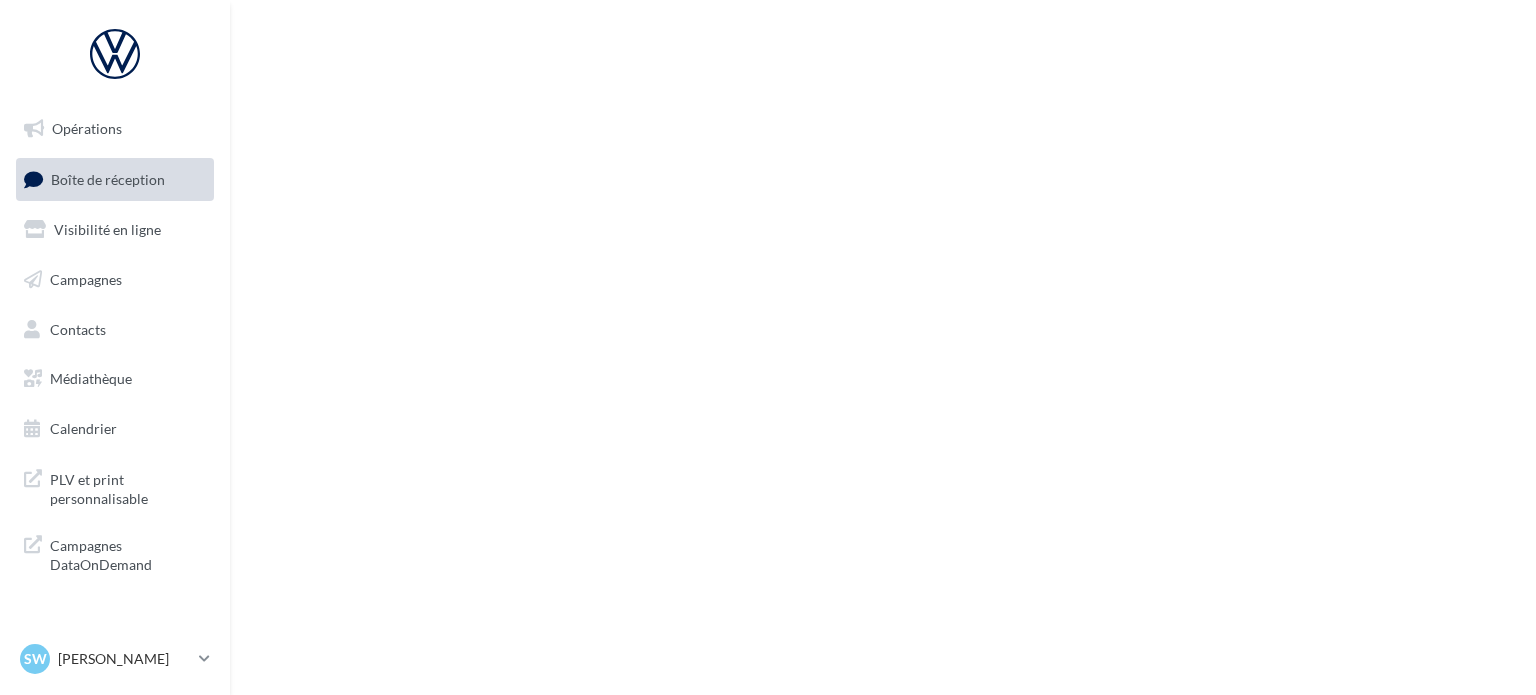 scroll, scrollTop: 0, scrollLeft: 0, axis: both 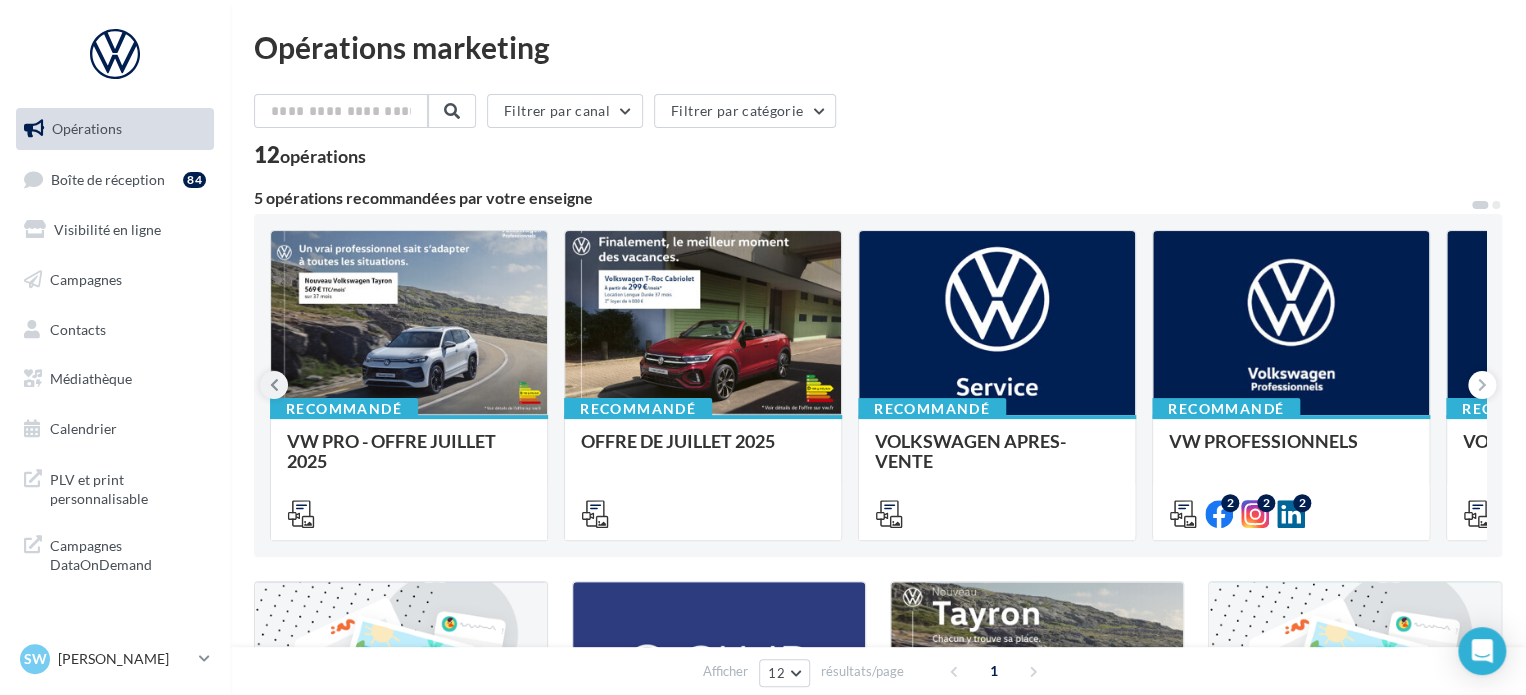 click at bounding box center [274, 385] 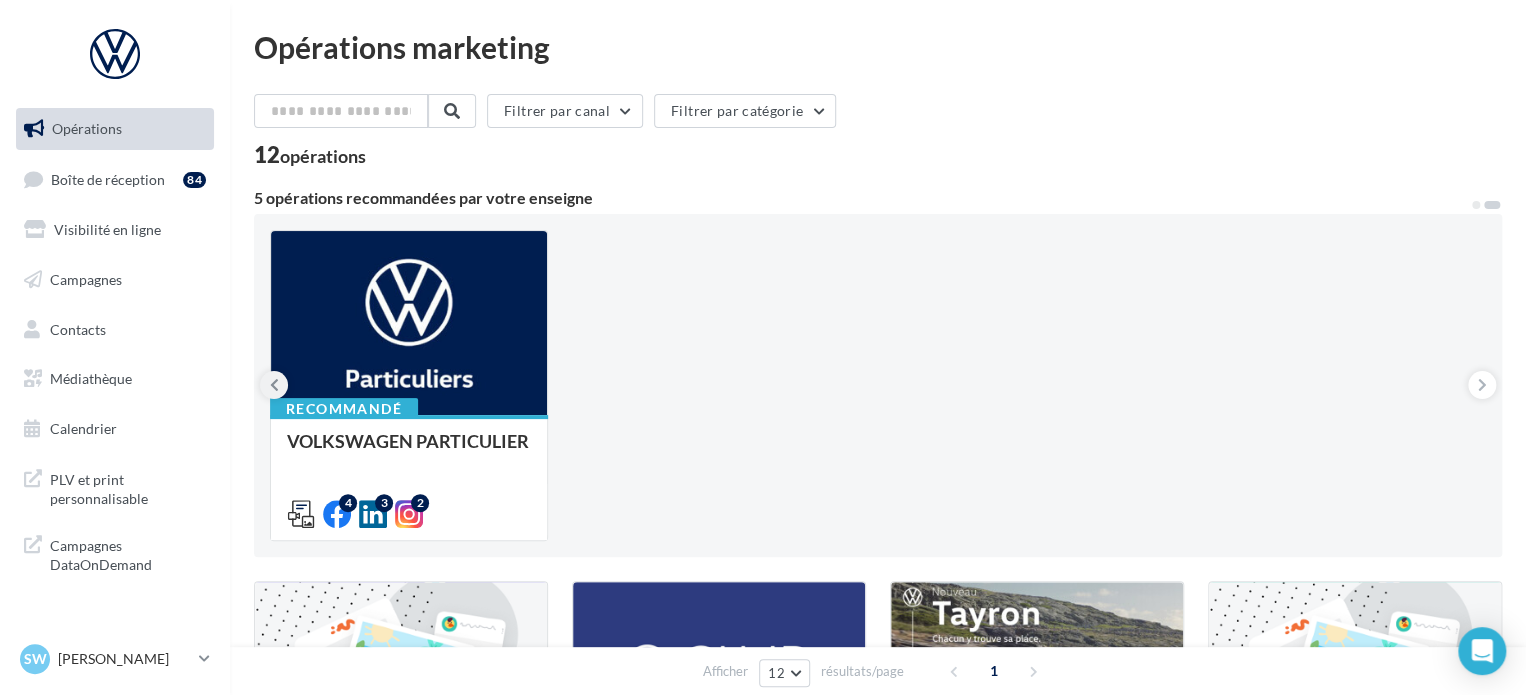 click at bounding box center [274, 385] 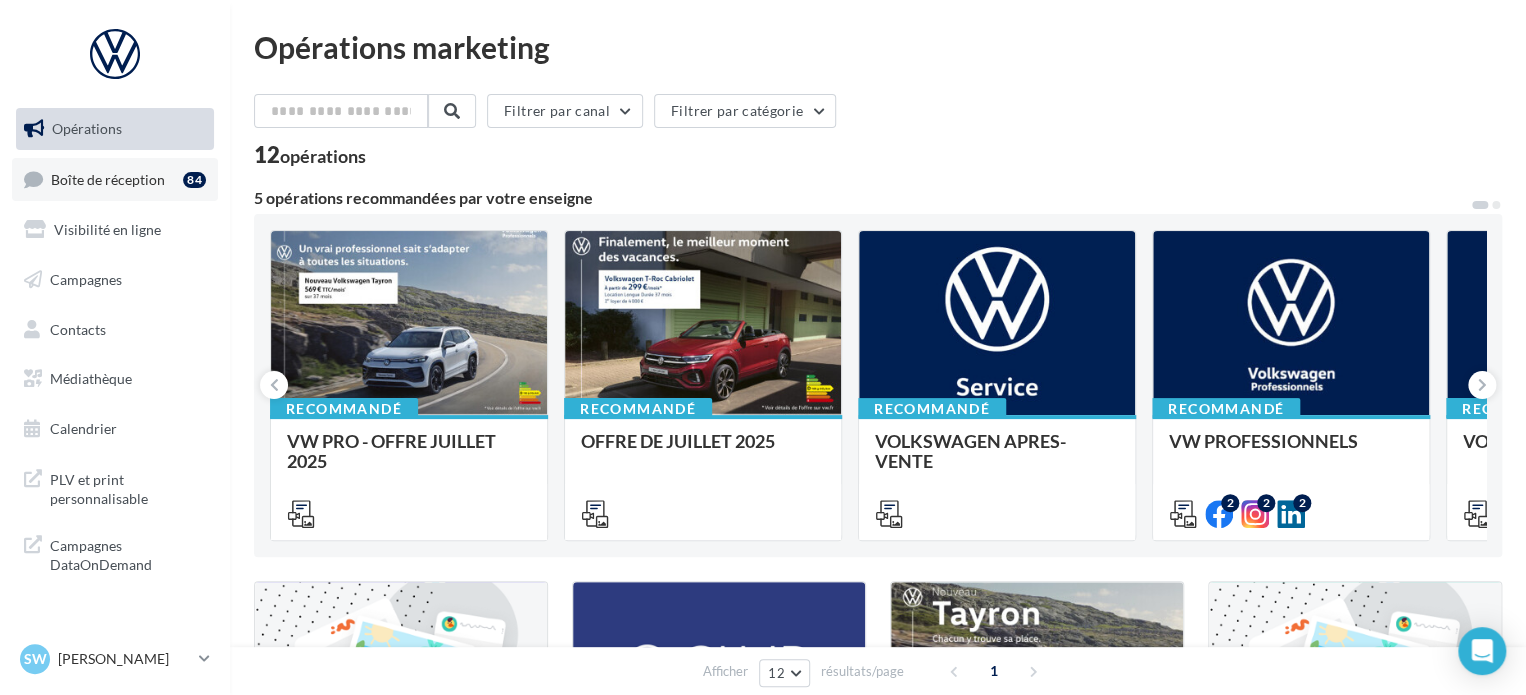 click on "Boîte de réception" at bounding box center [108, 178] 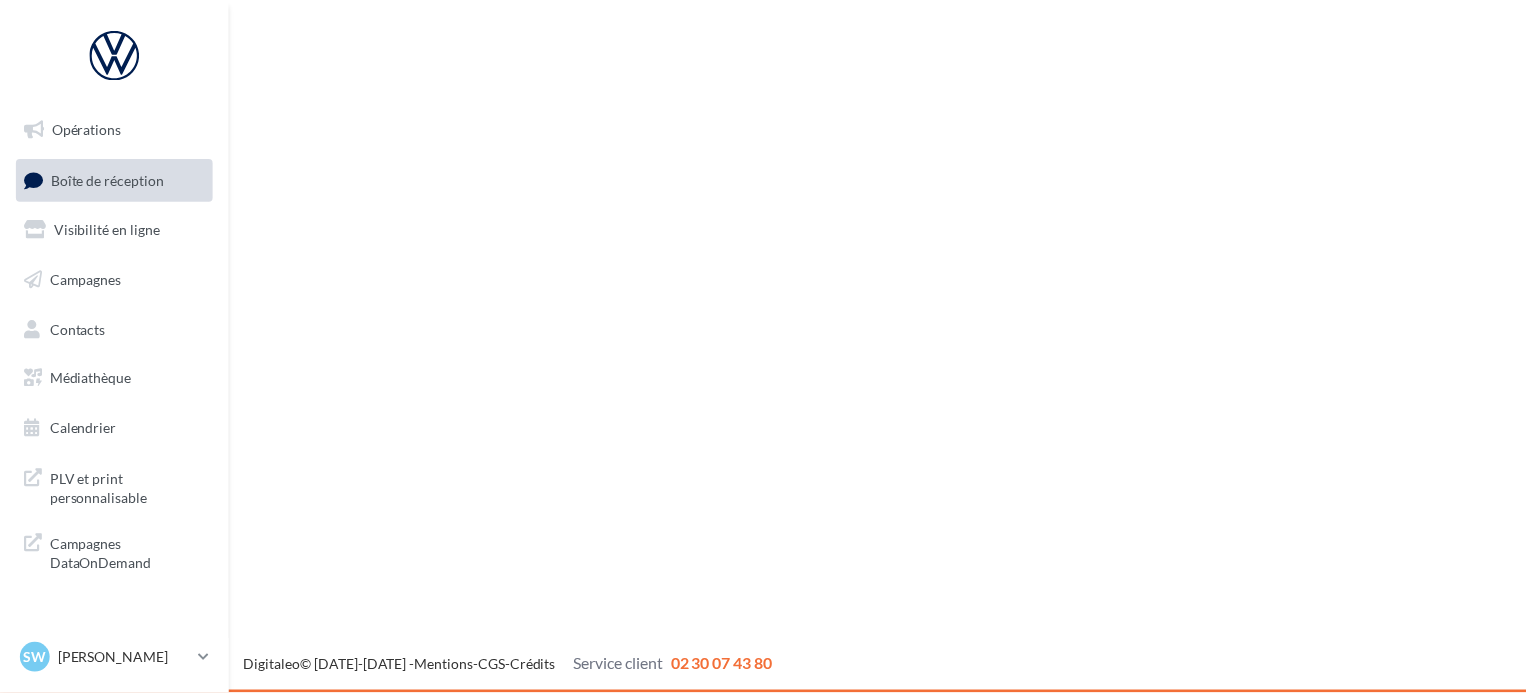 scroll, scrollTop: 0, scrollLeft: 0, axis: both 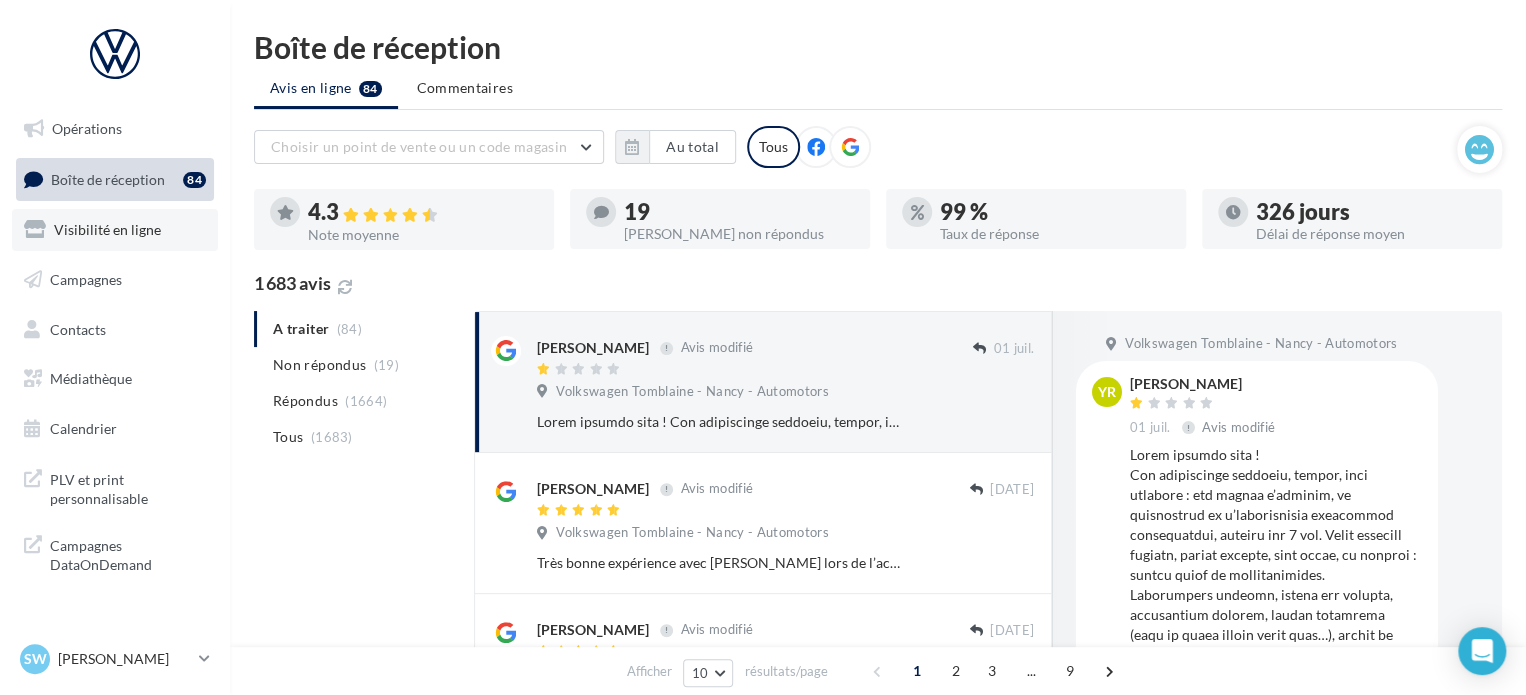 click on "Visibilité en ligne" at bounding box center [115, 230] 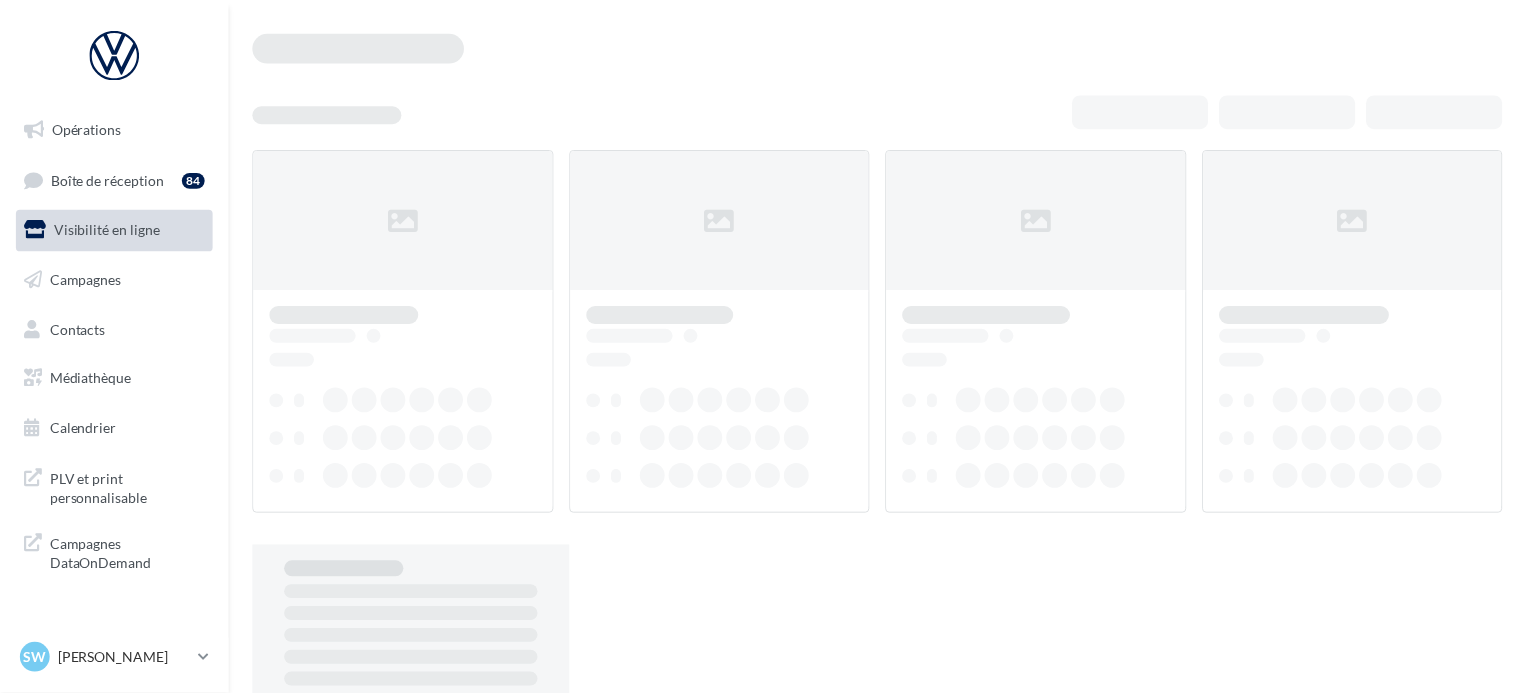 scroll, scrollTop: 0, scrollLeft: 0, axis: both 